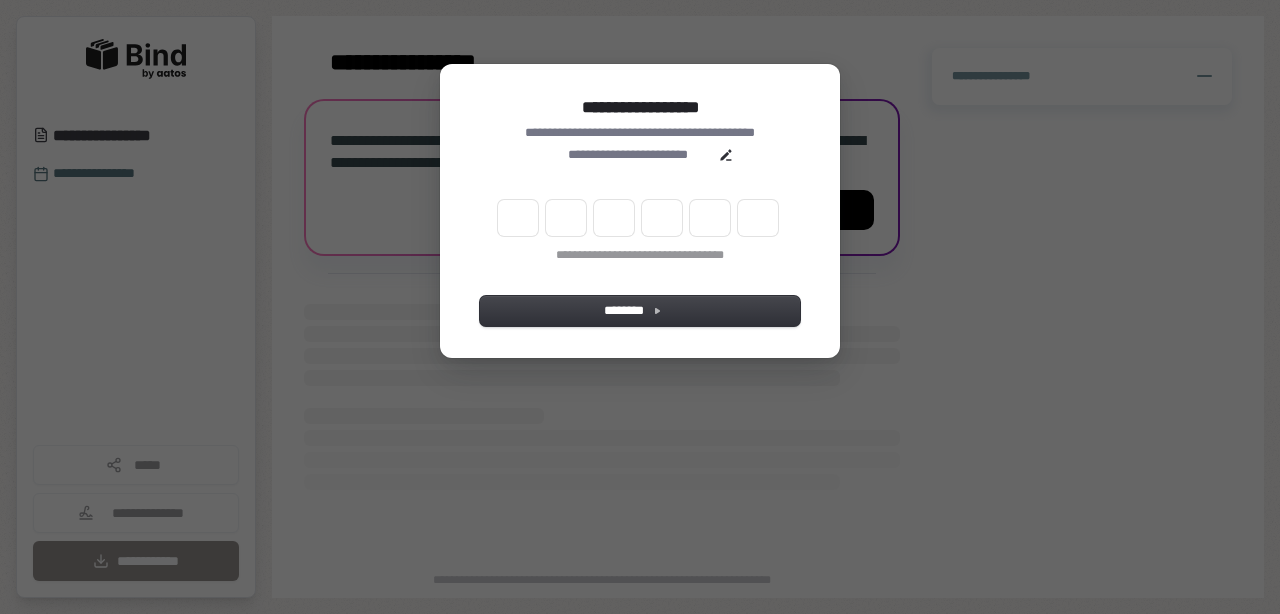 scroll, scrollTop: 0, scrollLeft: 0, axis: both 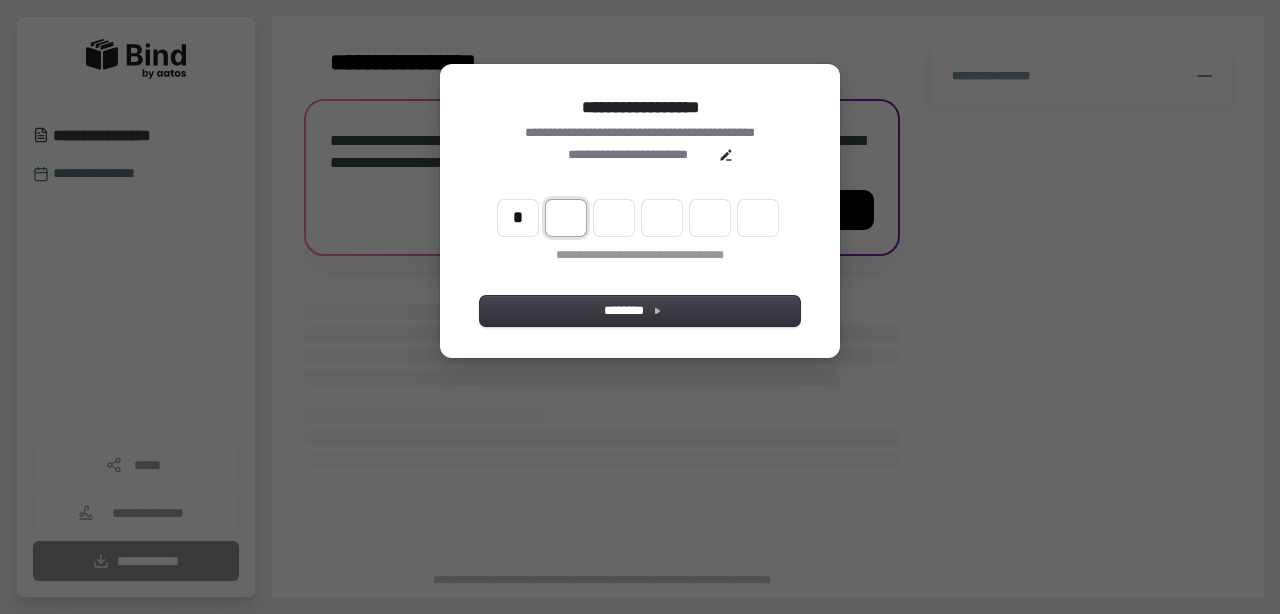 type on "*" 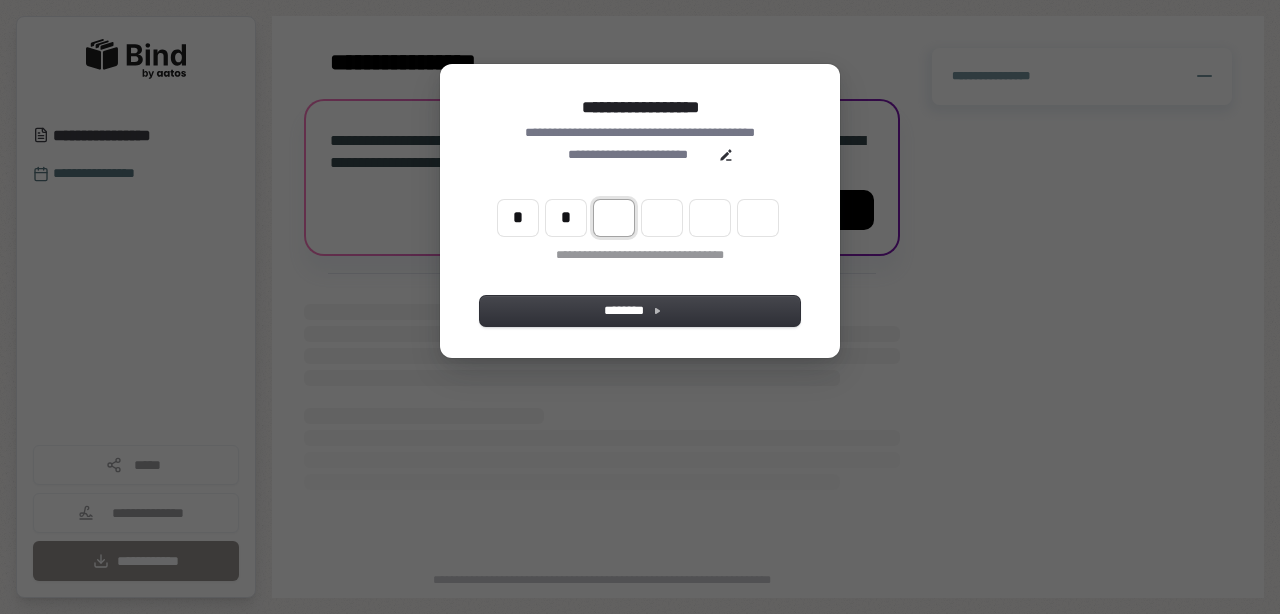 type on "*" 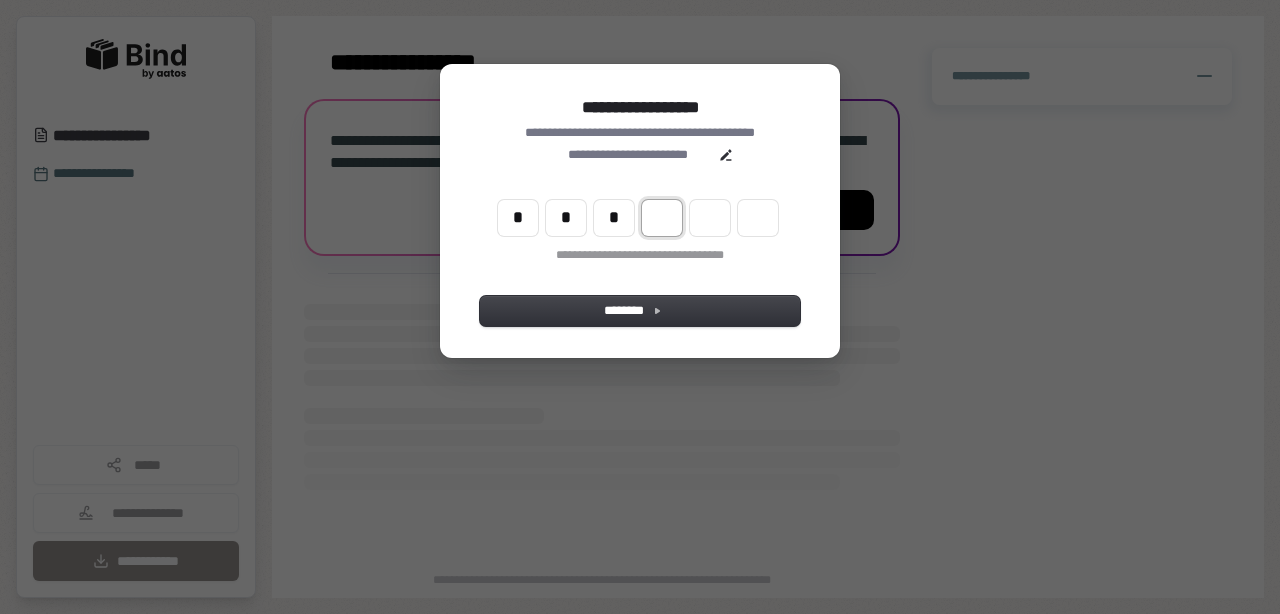 type on "*" 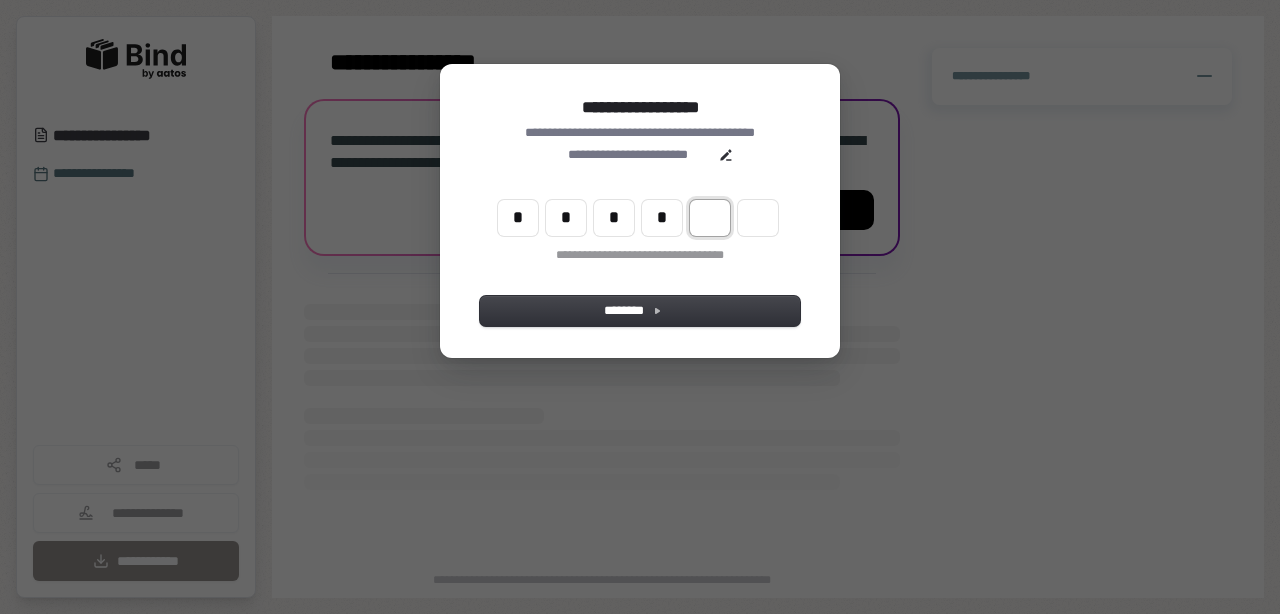 type on "*" 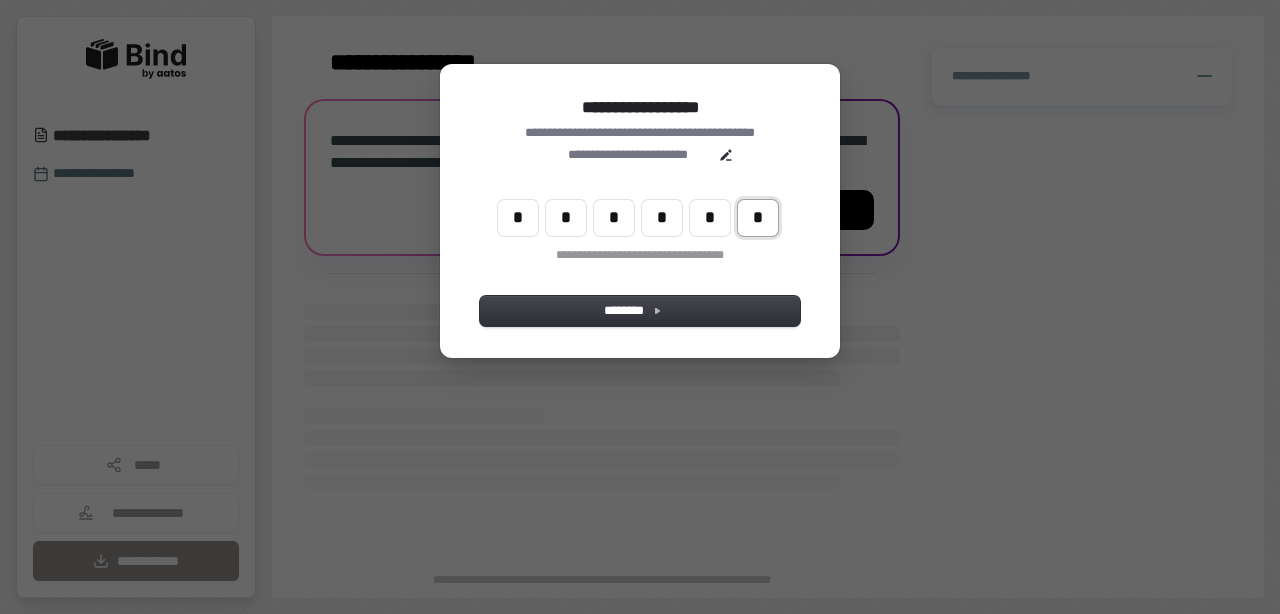 type on "*" 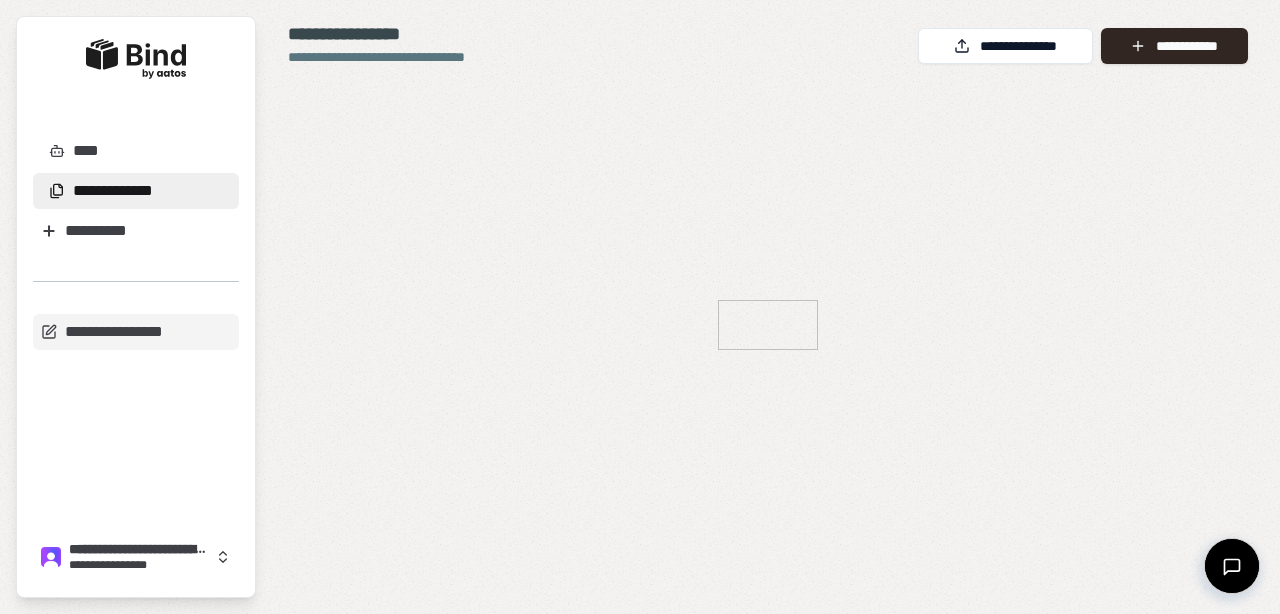 scroll, scrollTop: 0, scrollLeft: 0, axis: both 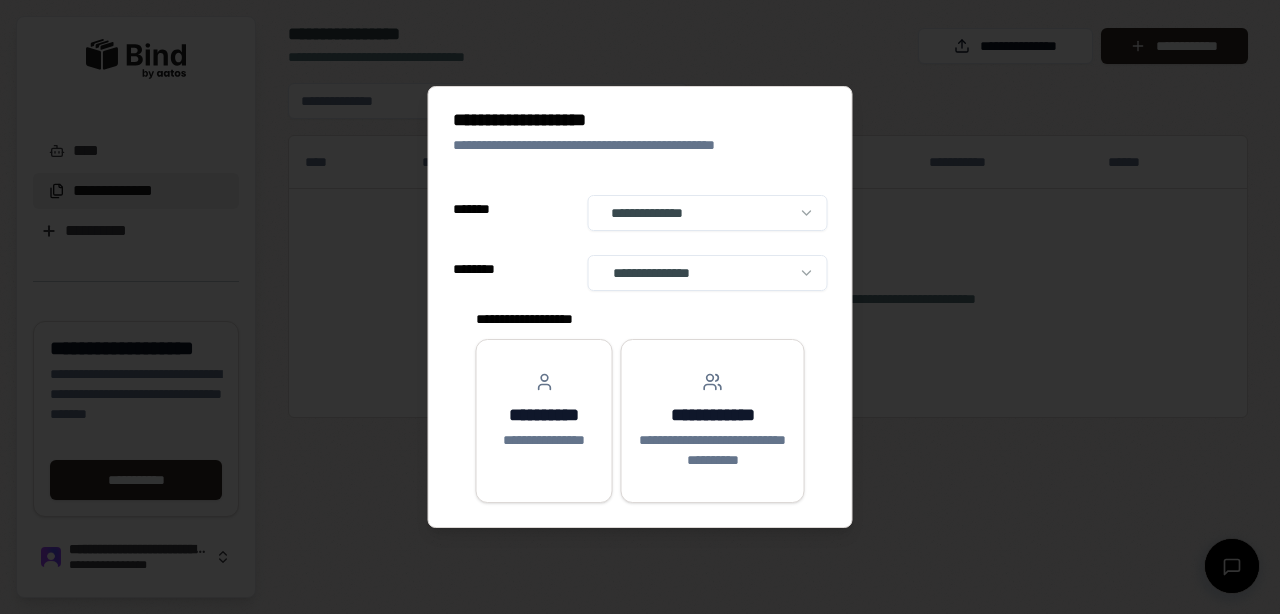 select on "**" 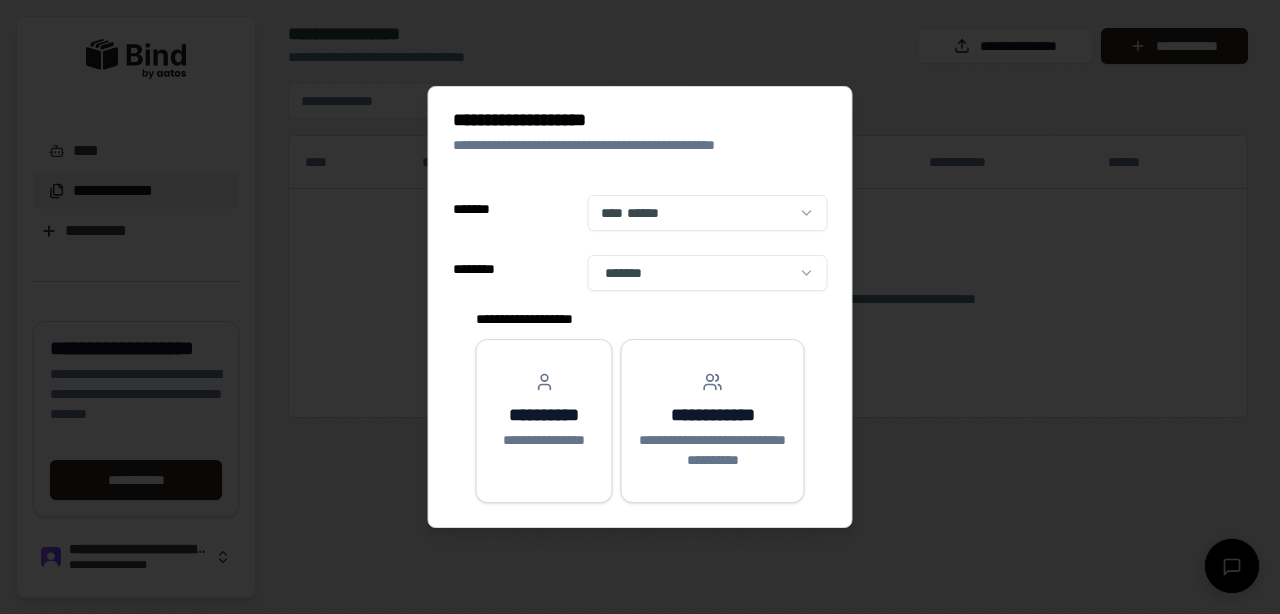 click on "**********" at bounding box center [640, 307] 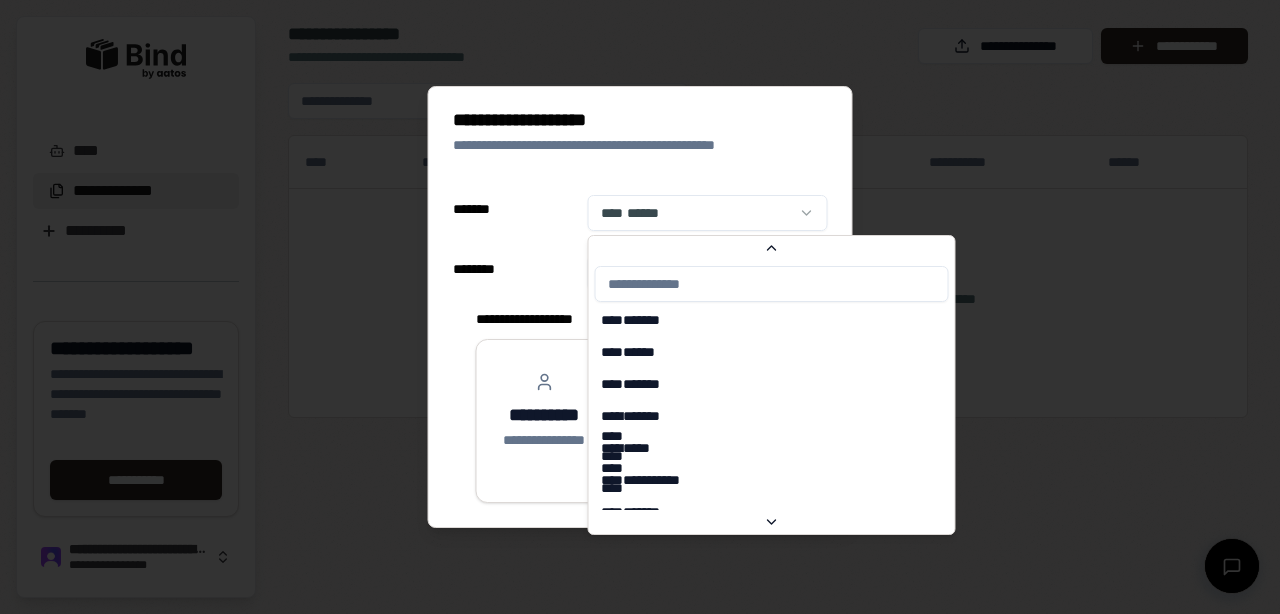 scroll, scrollTop: 7218, scrollLeft: 0, axis: vertical 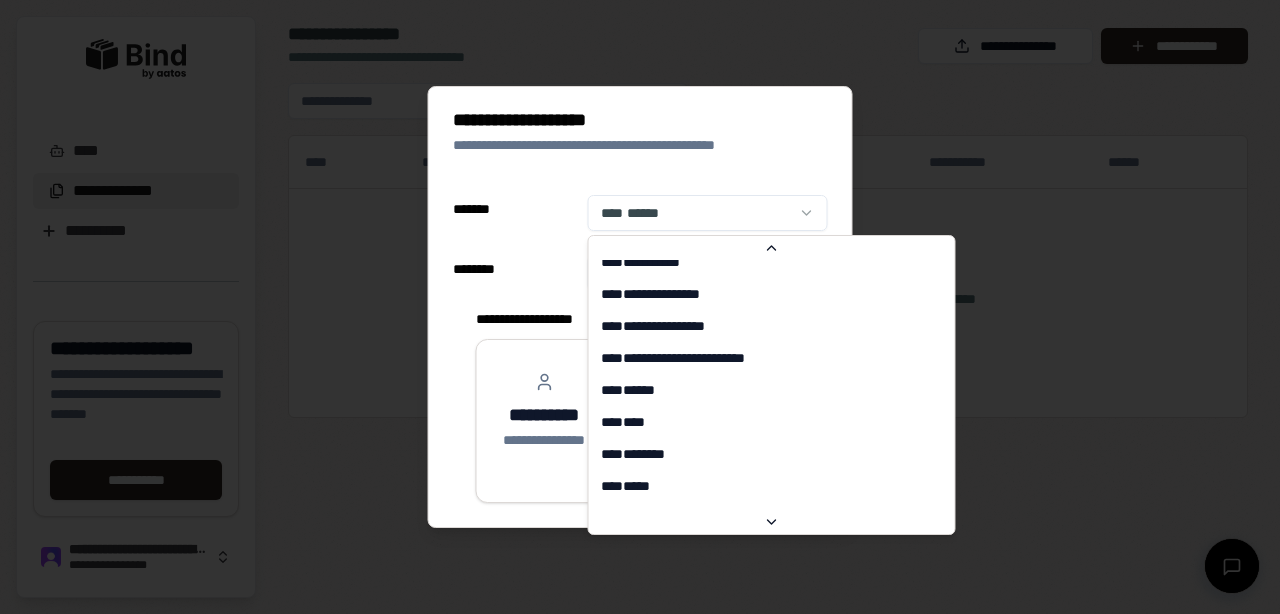 select on "**" 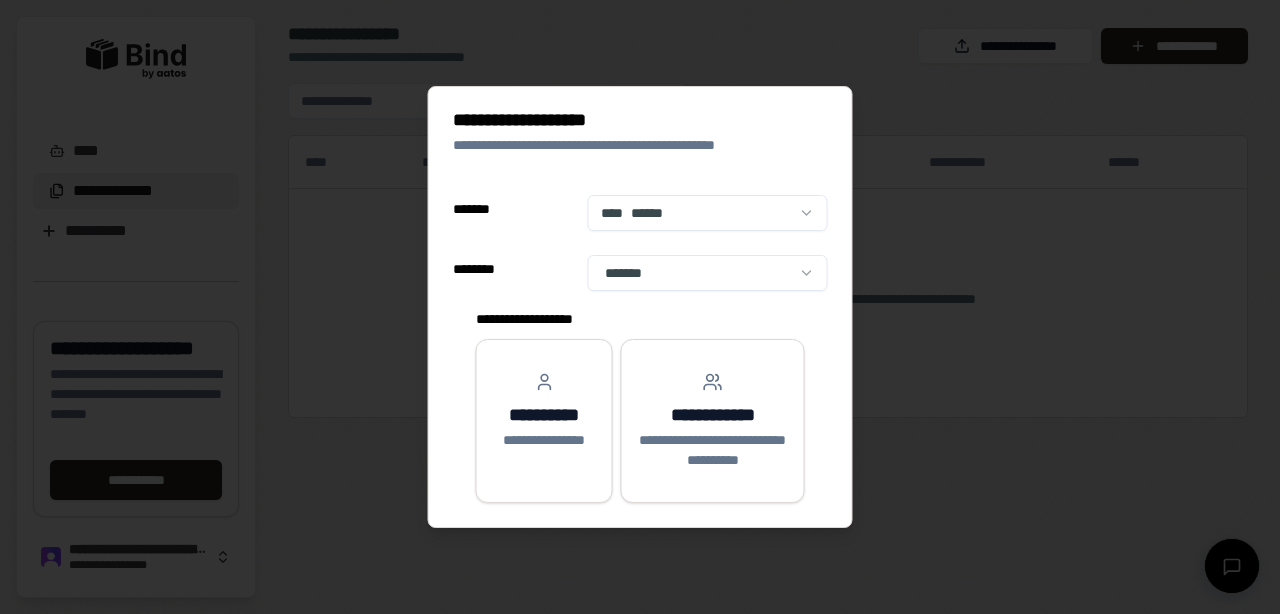 click at bounding box center [640, 307] 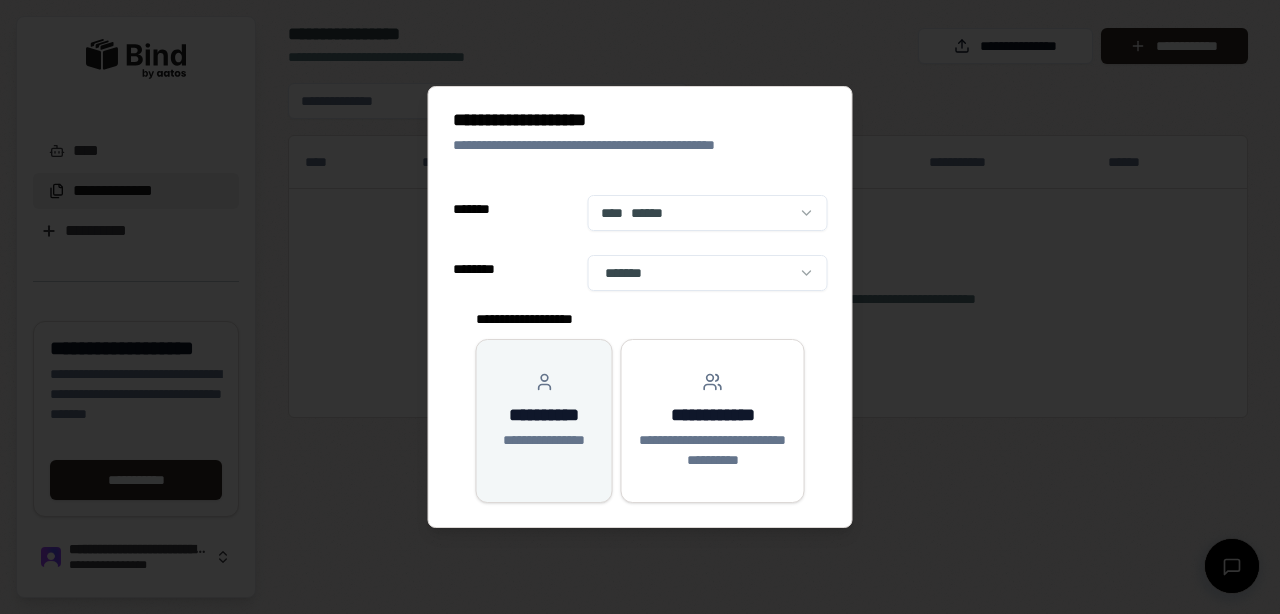 click on "**********" at bounding box center [544, 415] 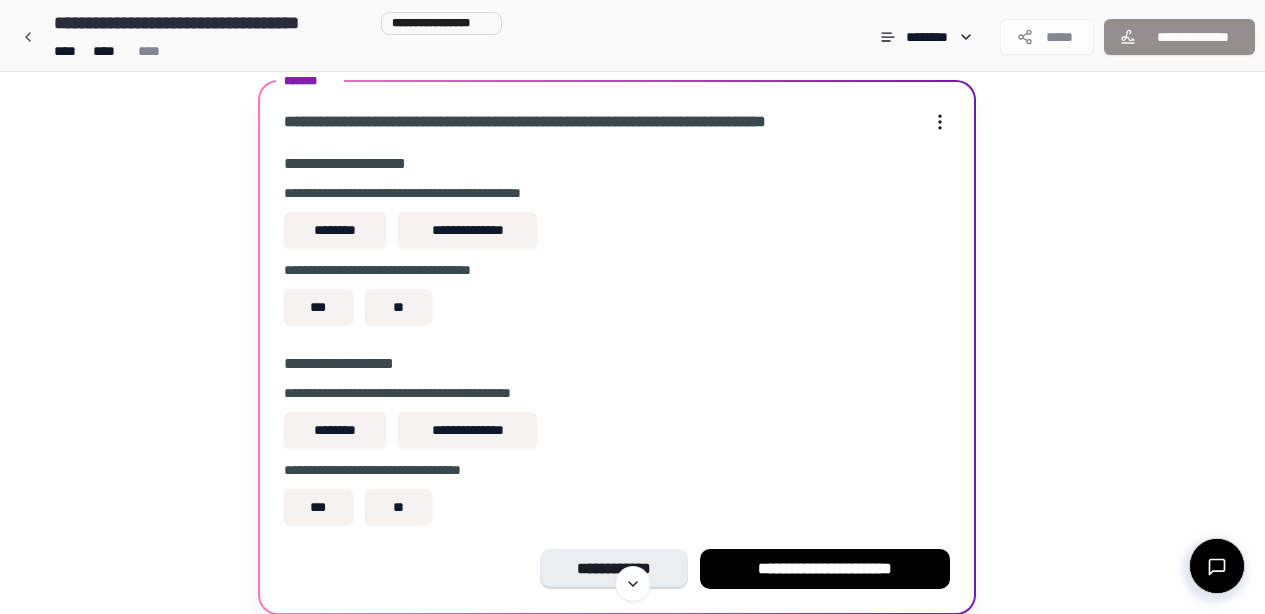 scroll, scrollTop: 72, scrollLeft: 0, axis: vertical 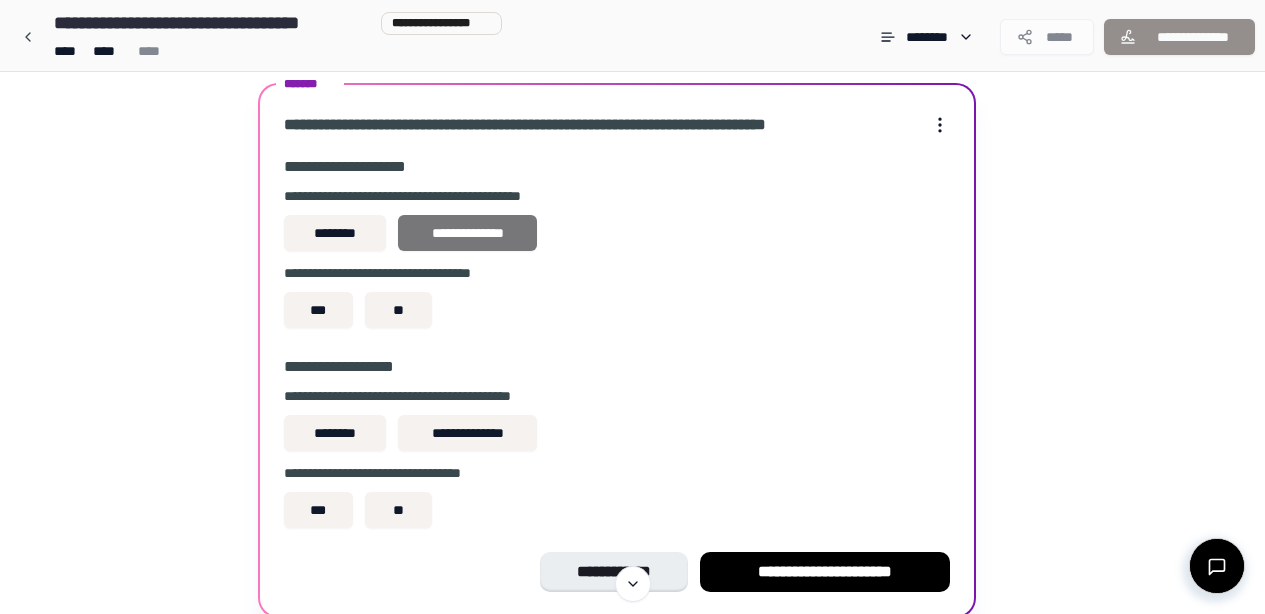 click on "**********" at bounding box center (467, 233) 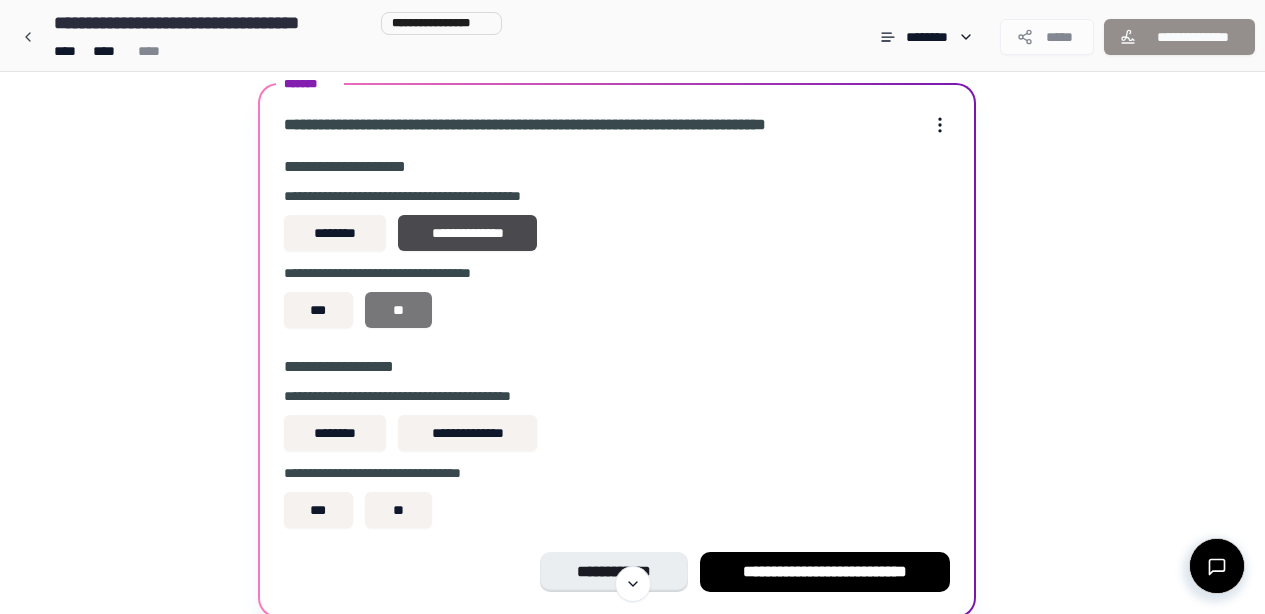 click on "**" at bounding box center (398, 310) 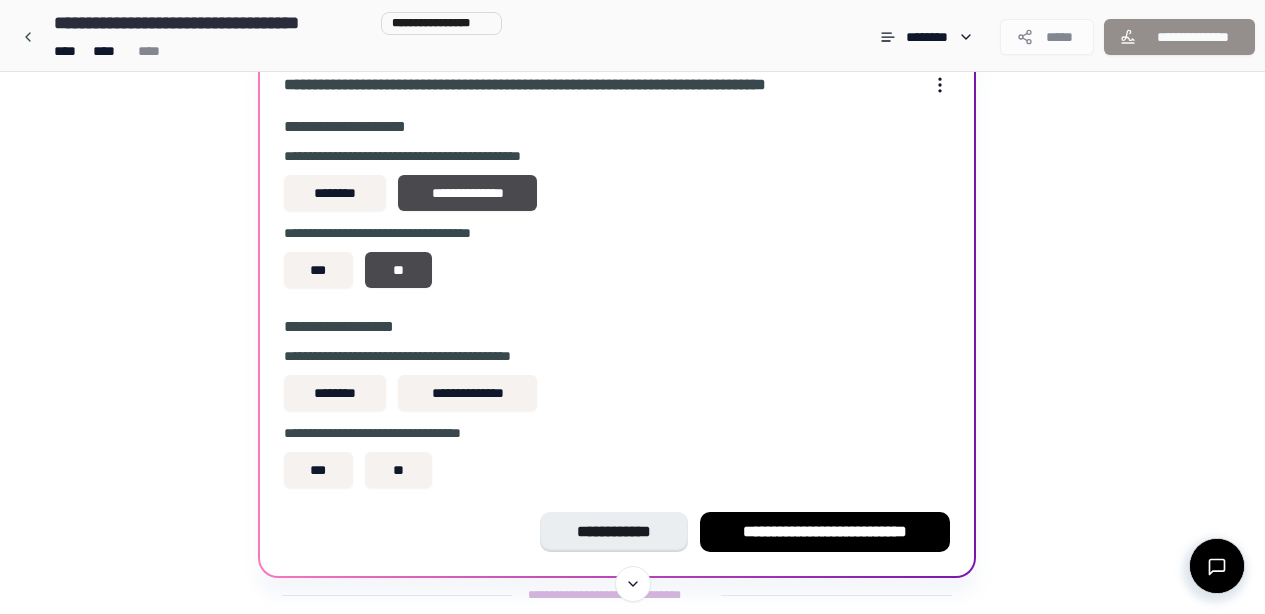 scroll, scrollTop: 154, scrollLeft: 0, axis: vertical 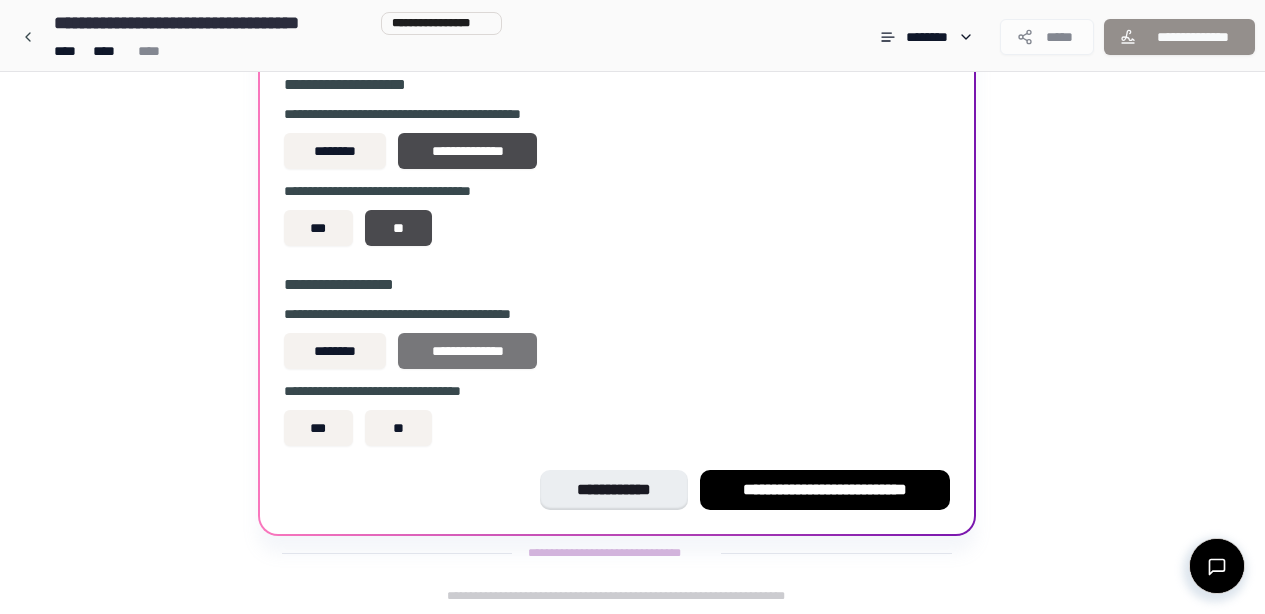 click on "**********" at bounding box center [467, 351] 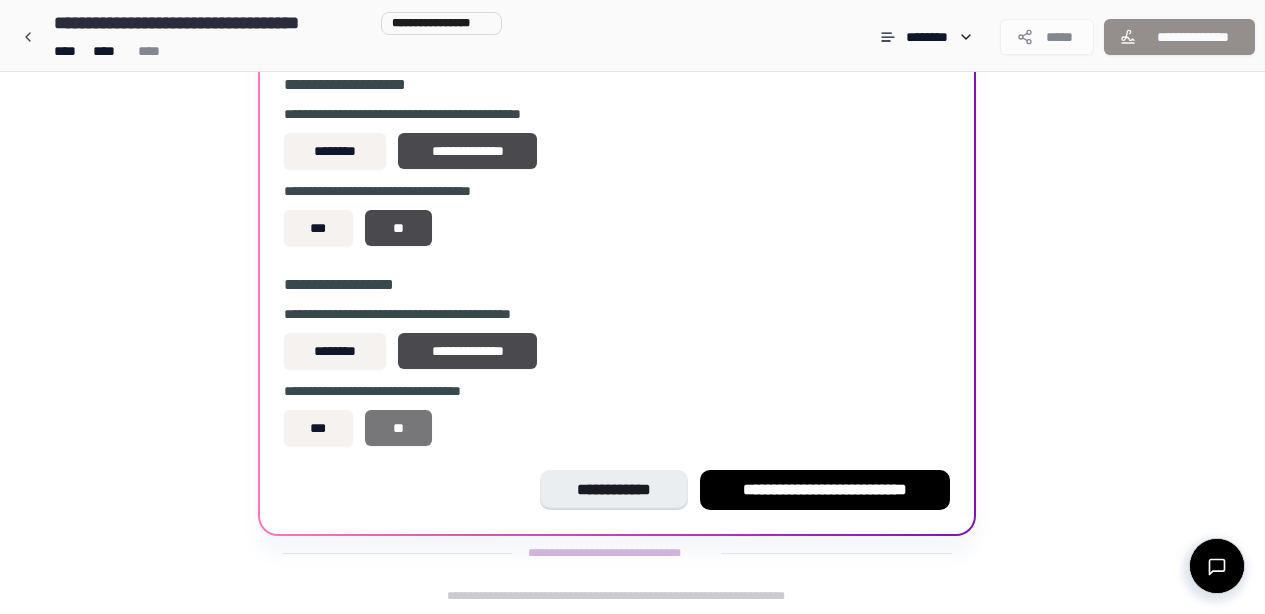 click on "**" at bounding box center [398, 428] 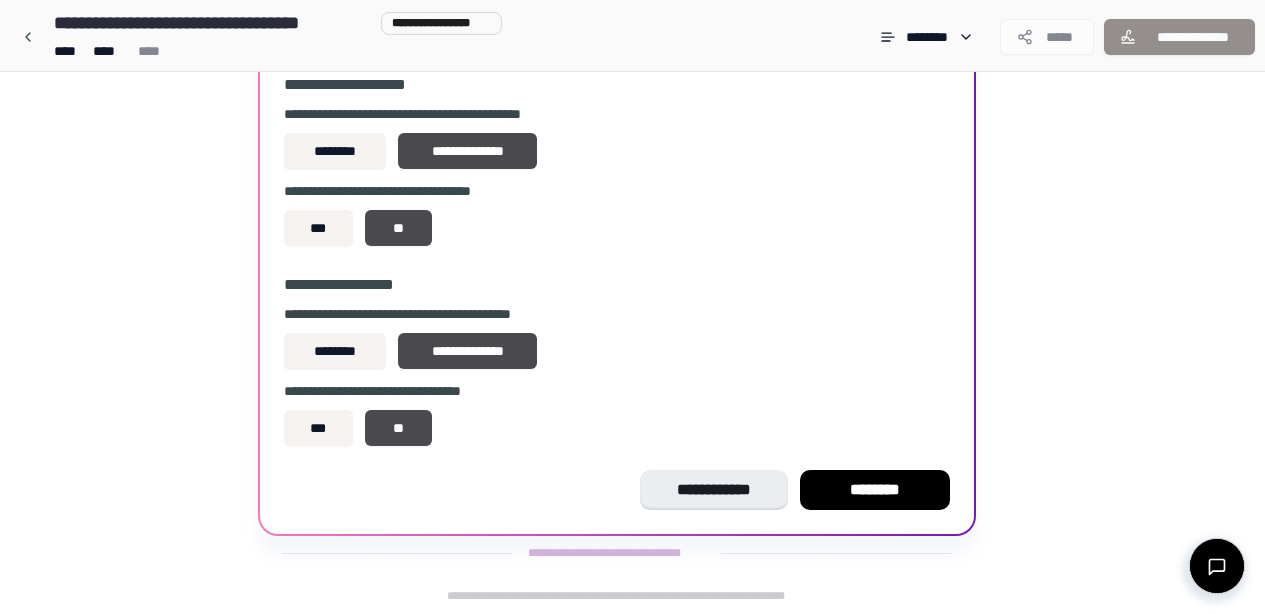 click on "********" at bounding box center (875, 490) 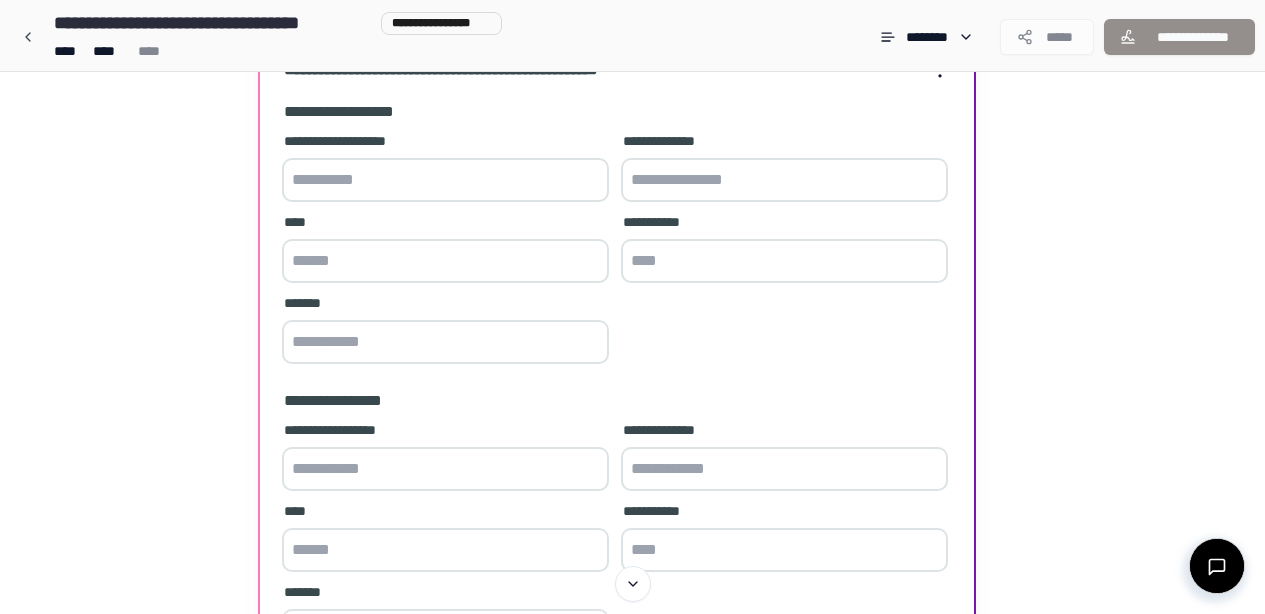 scroll, scrollTop: 0, scrollLeft: 0, axis: both 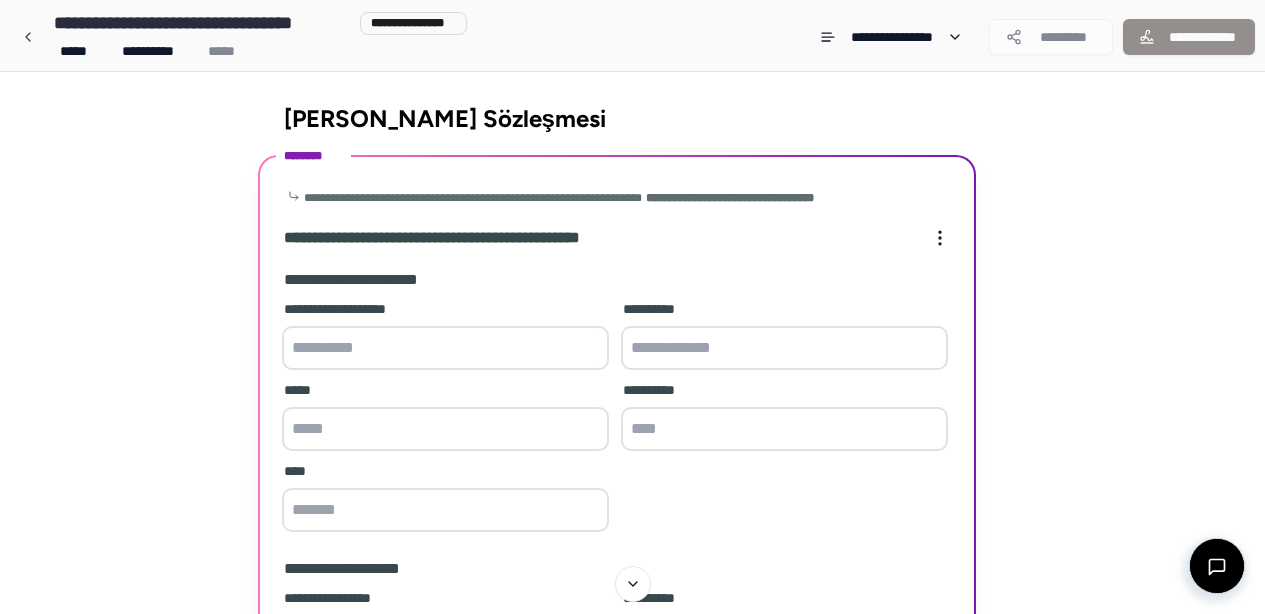 click on "**********" at bounding box center [632, 529] 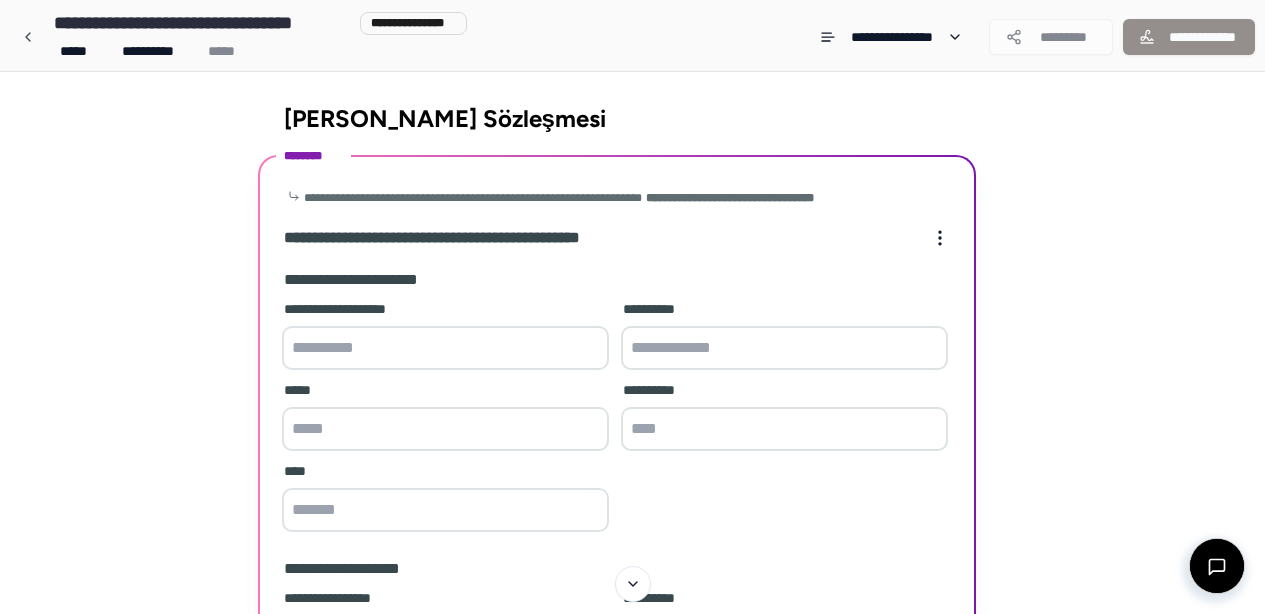 click at bounding box center [445, 348] 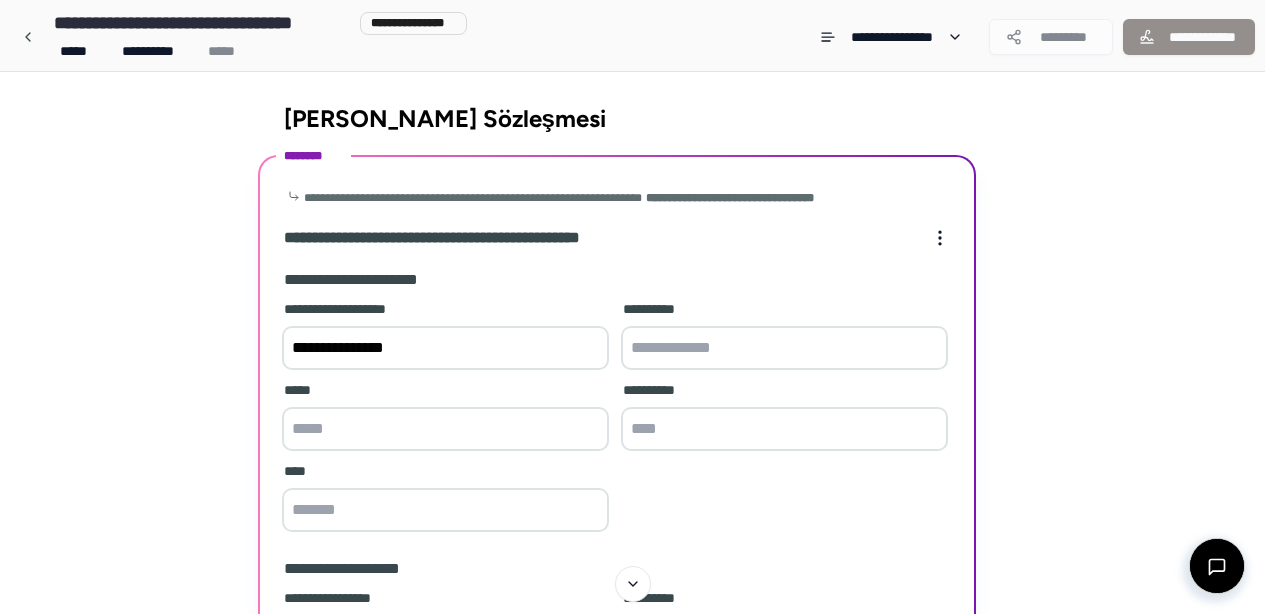 type on "**********" 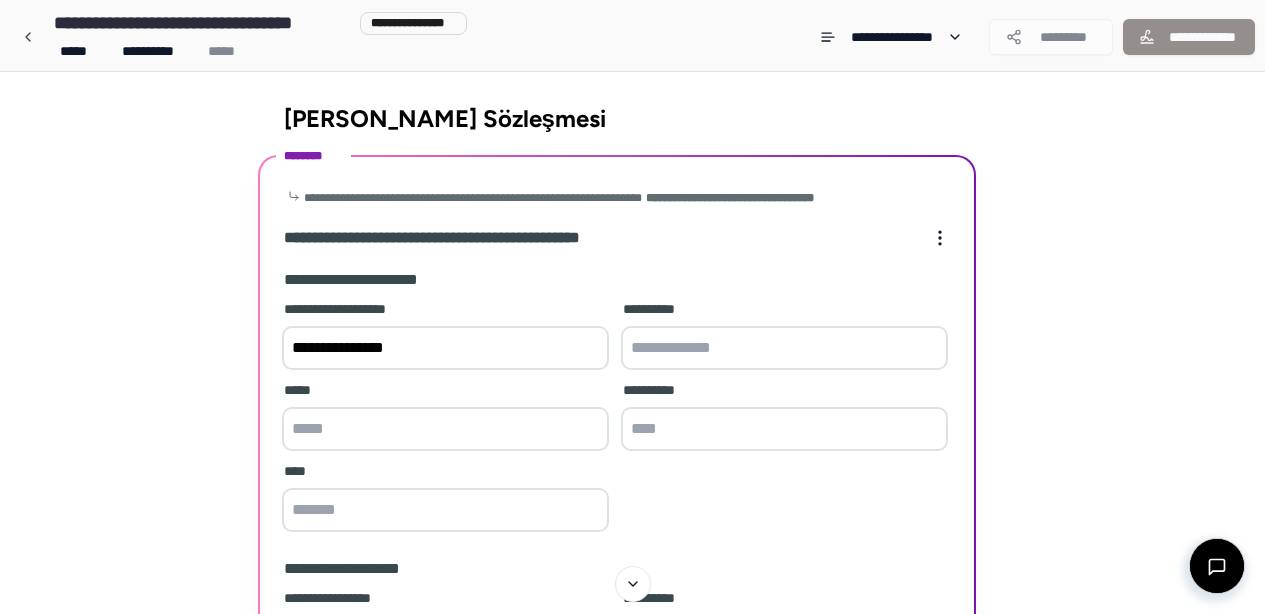 click at bounding box center [784, 348] 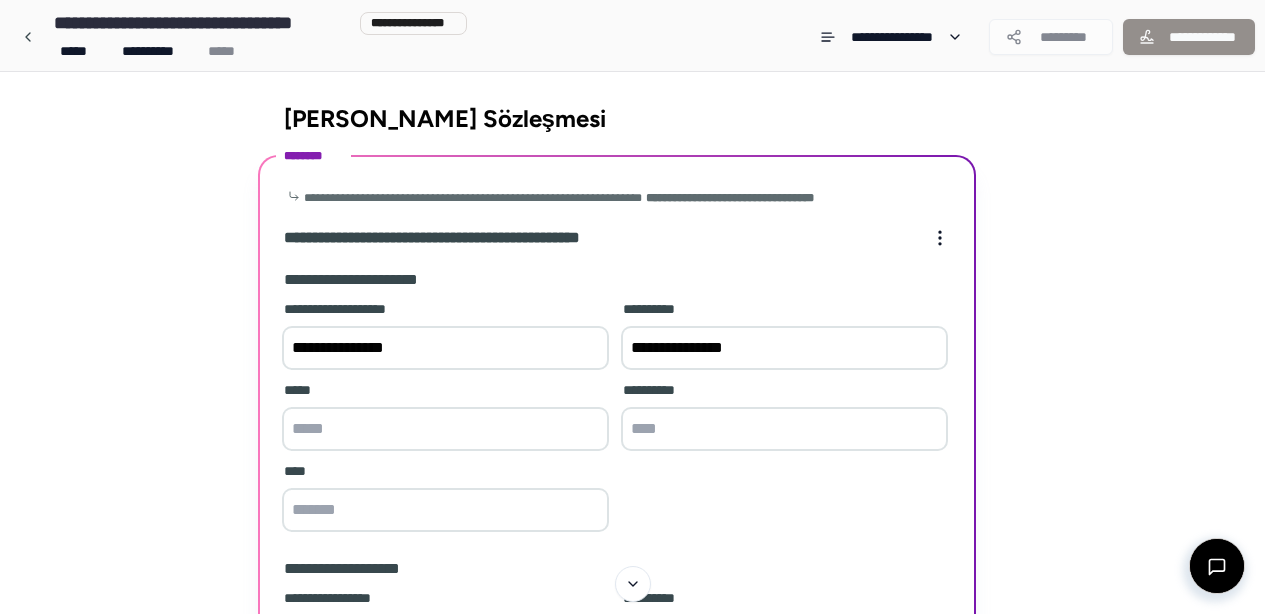 type on "**********" 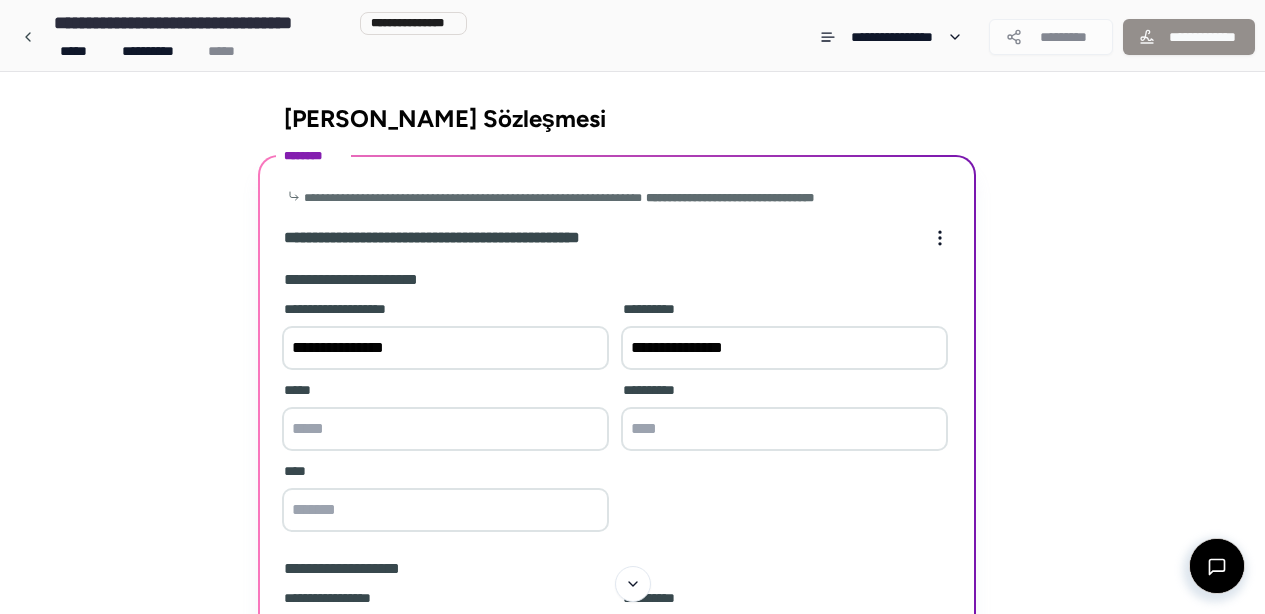 click at bounding box center (445, 429) 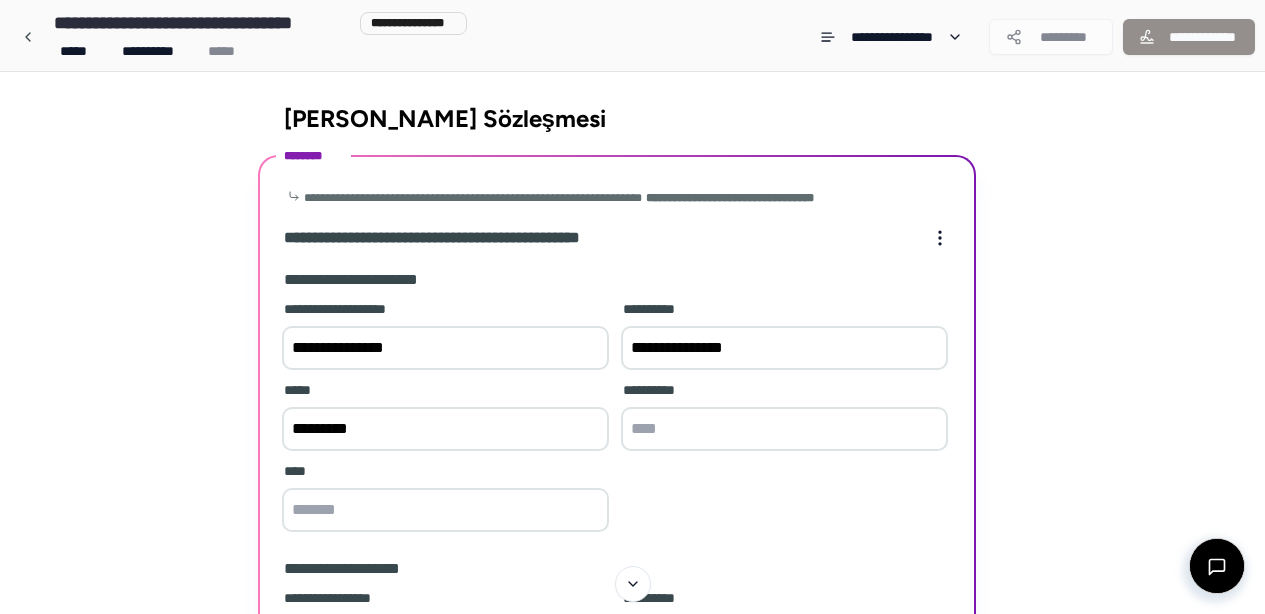 type on "*********" 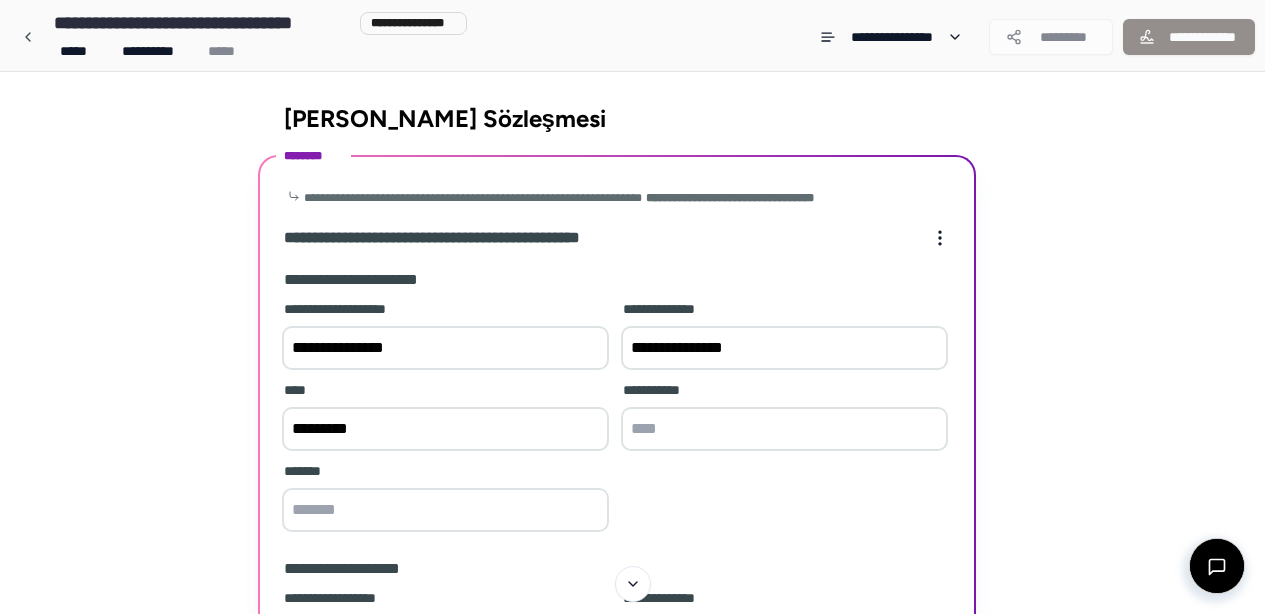 click at bounding box center [784, 429] 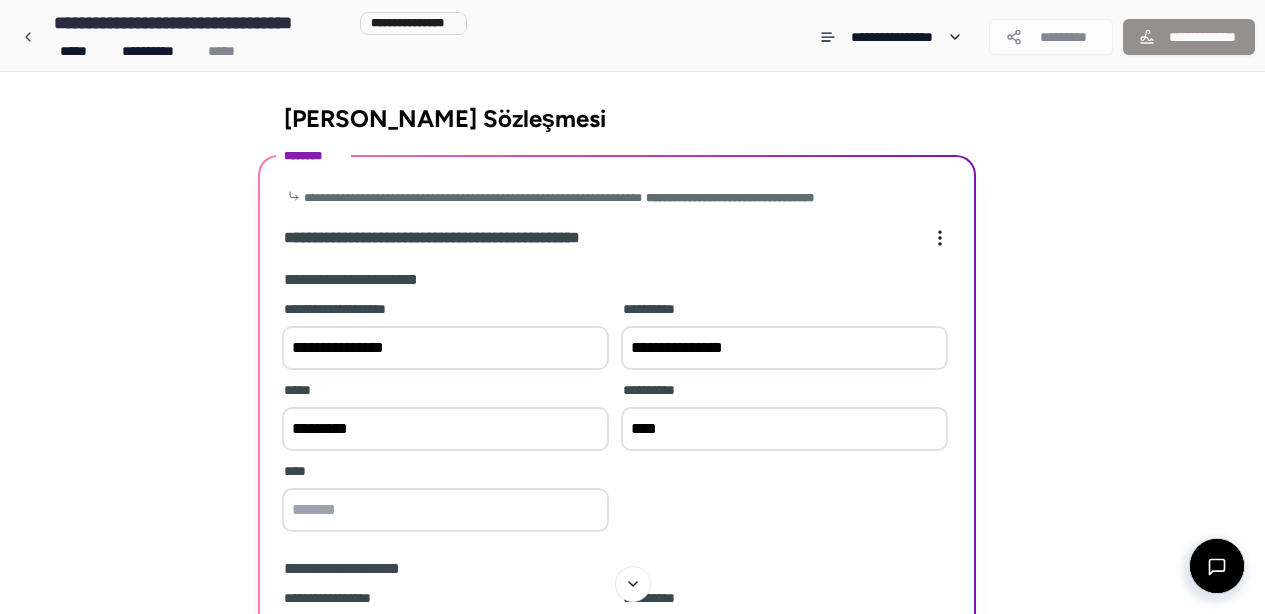 type on "****" 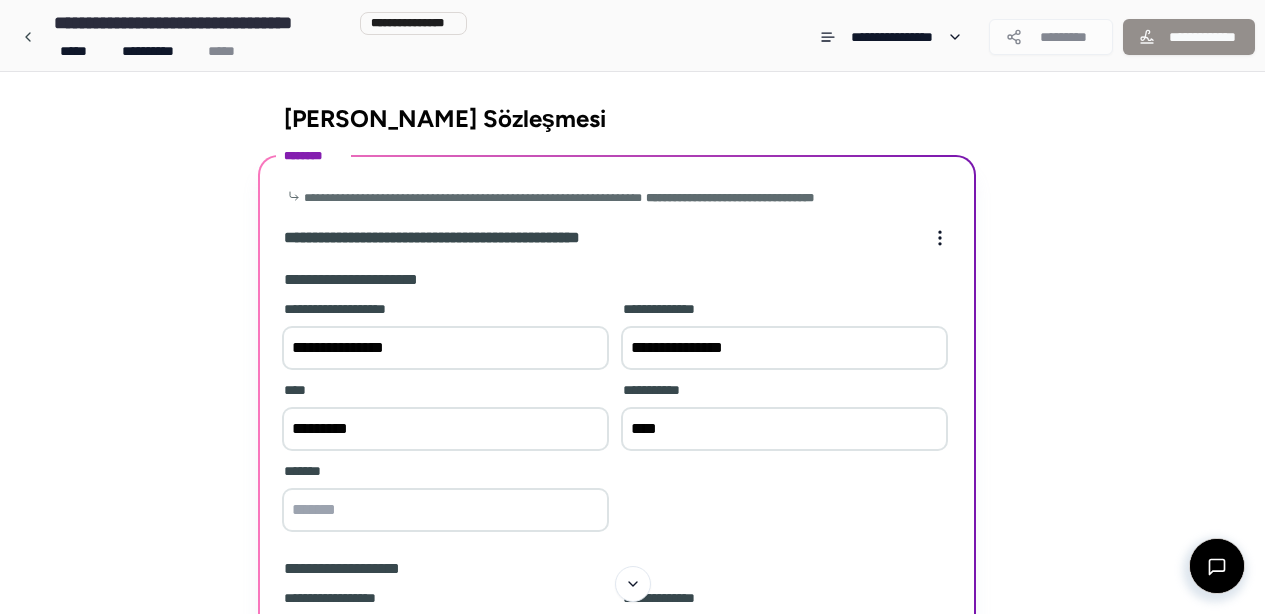 click at bounding box center (445, 510) 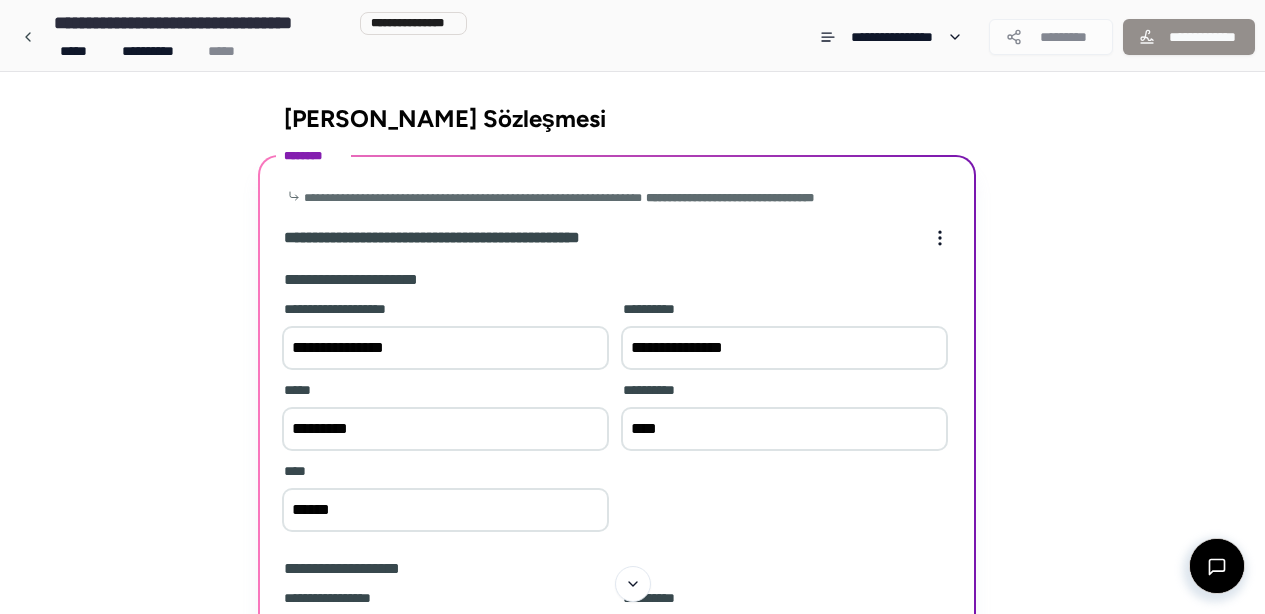 type on "******" 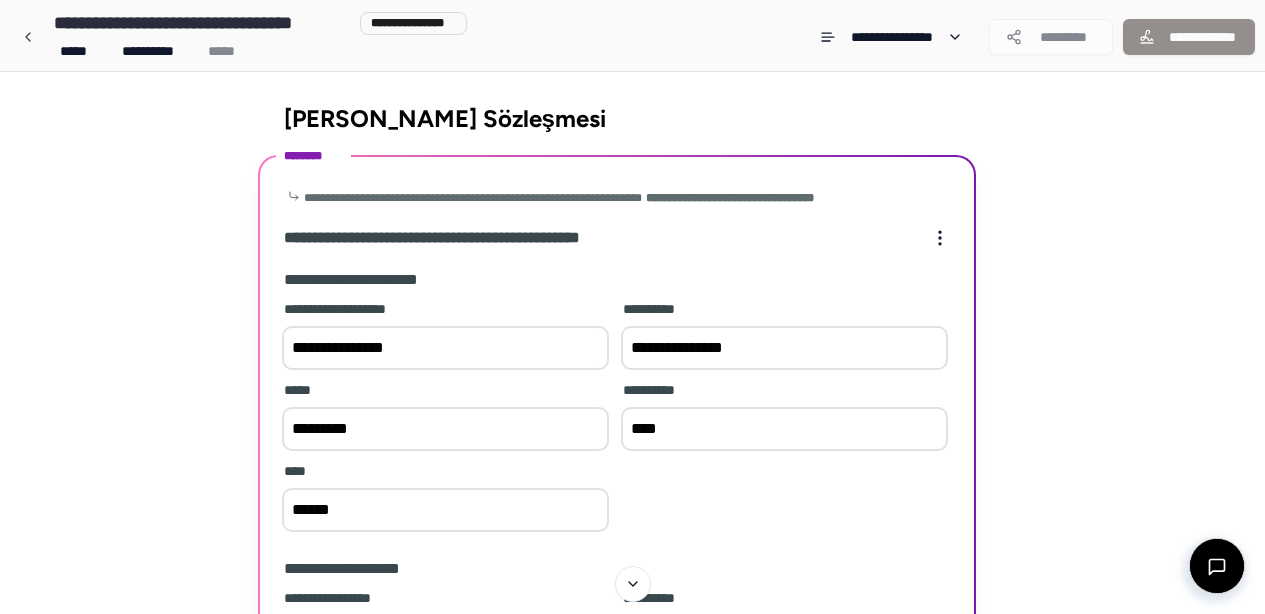 click on "**********" at bounding box center [617, 418] 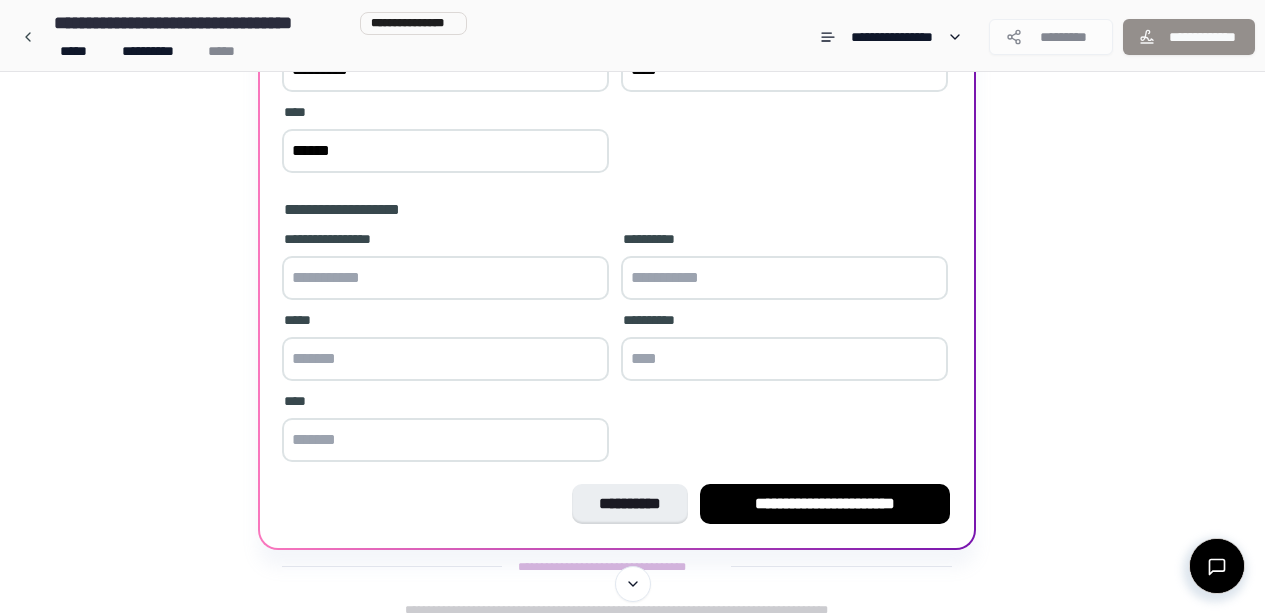 scroll, scrollTop: 359, scrollLeft: 0, axis: vertical 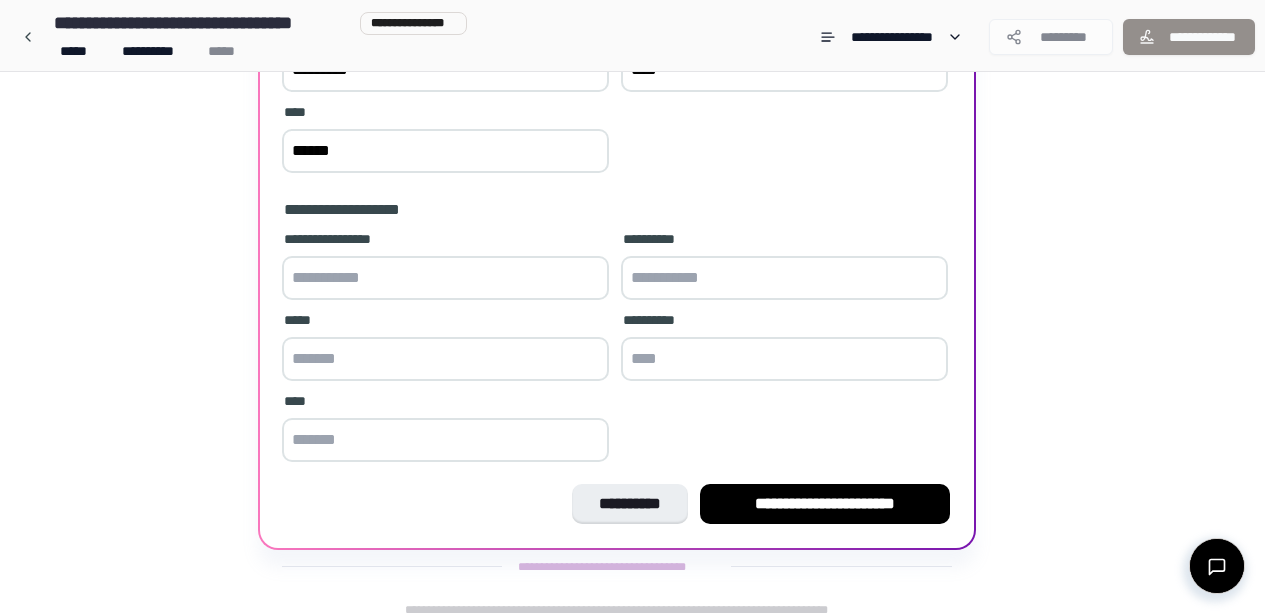 click at bounding box center [445, 278] 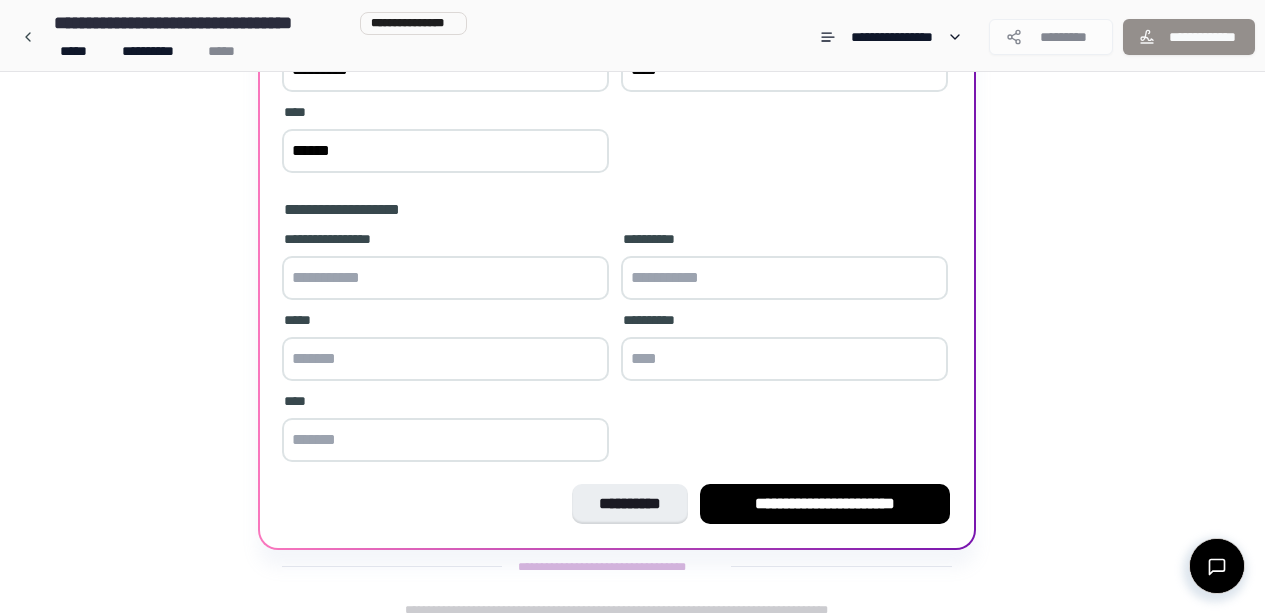 type on "*" 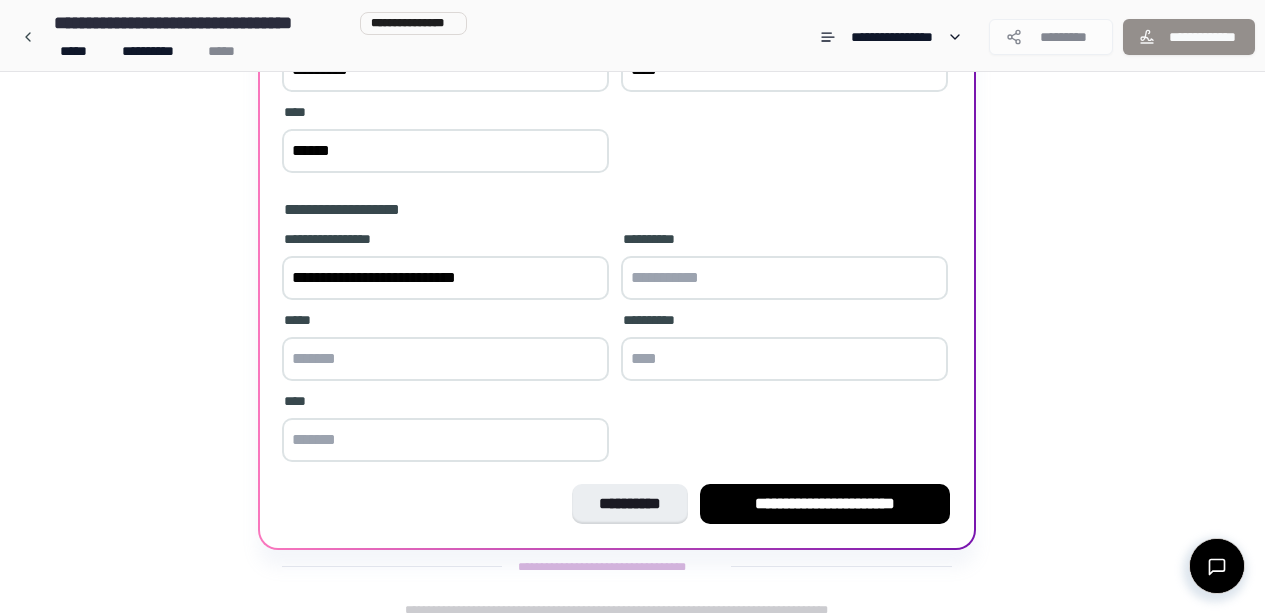 type on "**********" 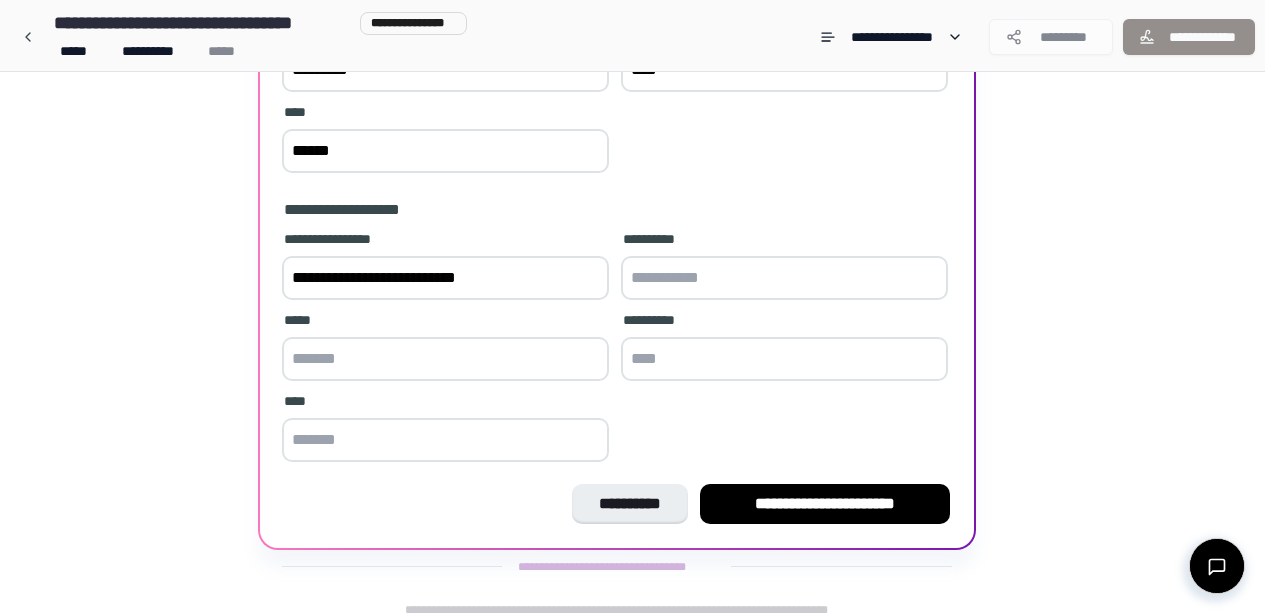 click at bounding box center (784, 278) 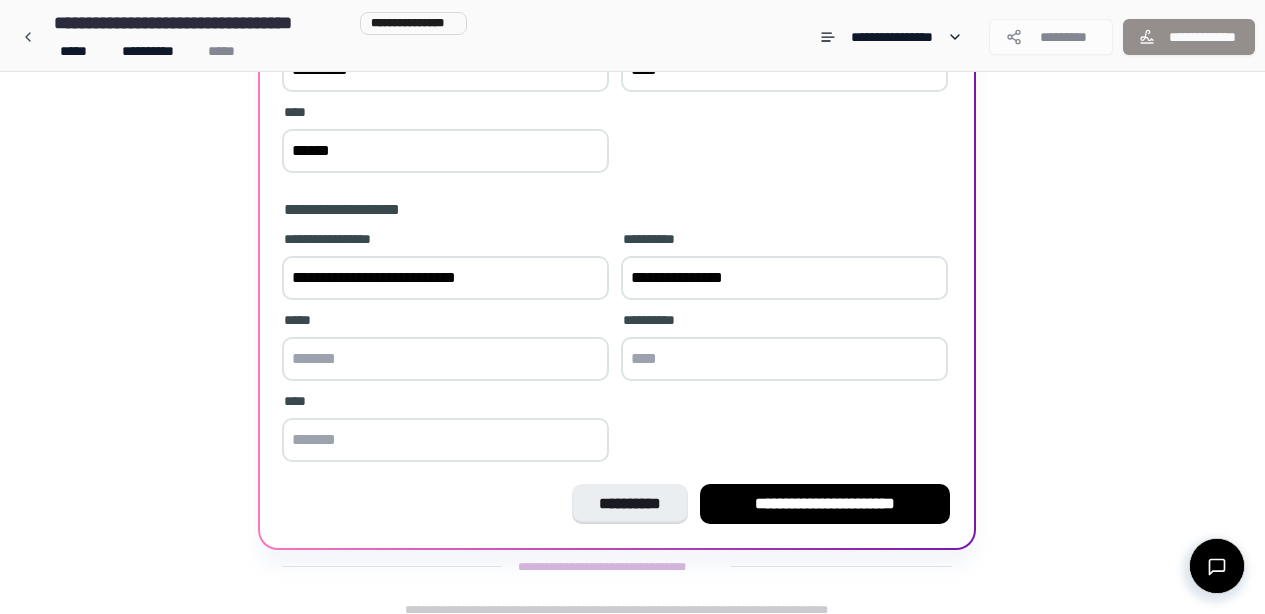 type on "**********" 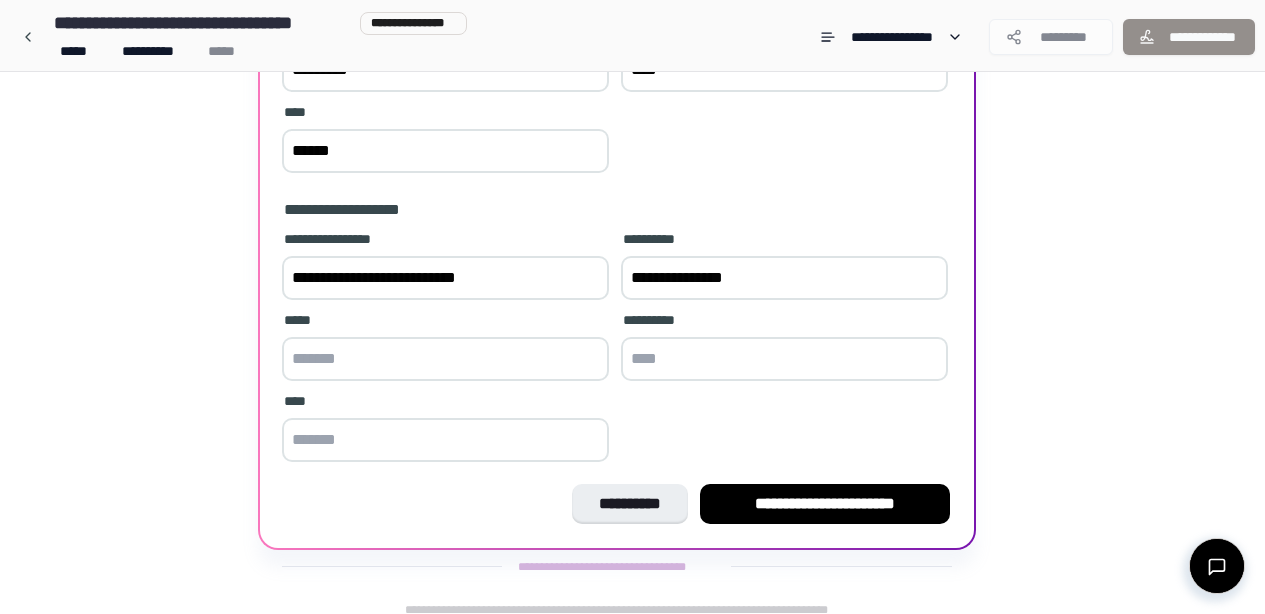 click at bounding box center [445, 359] 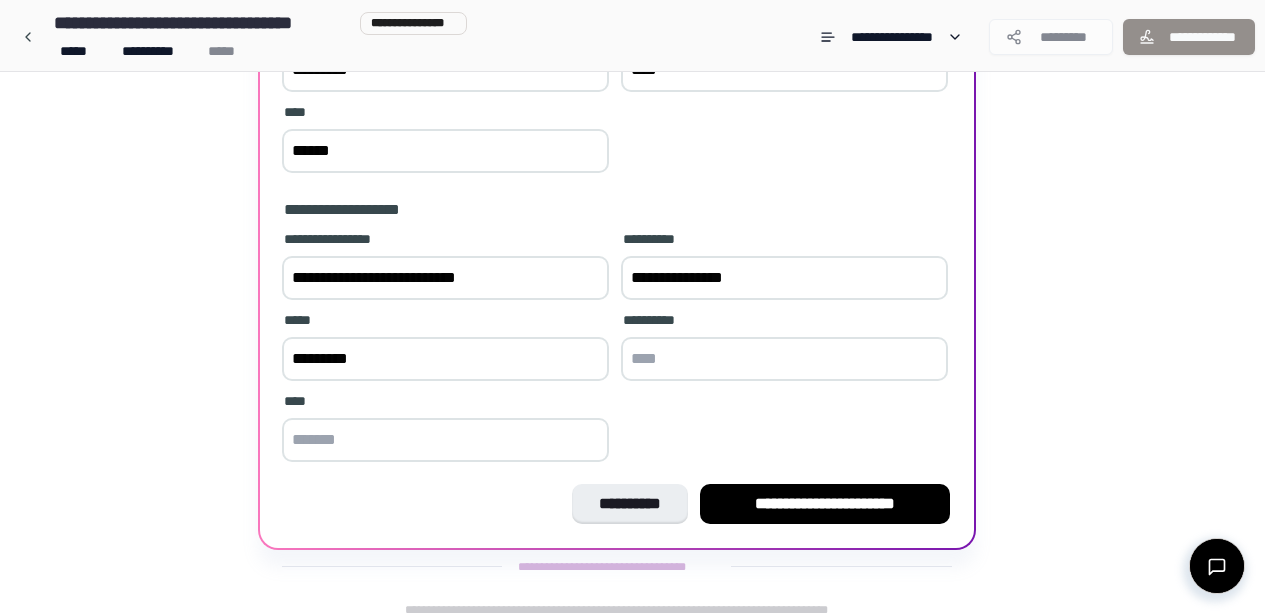 type on "*********" 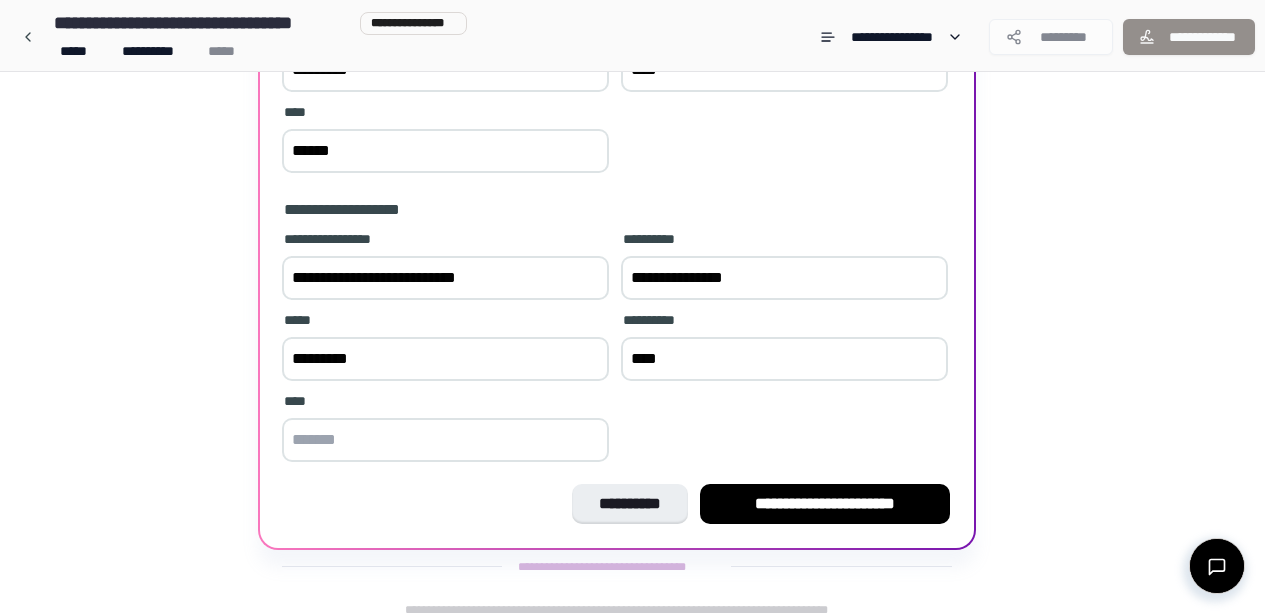 type on "****" 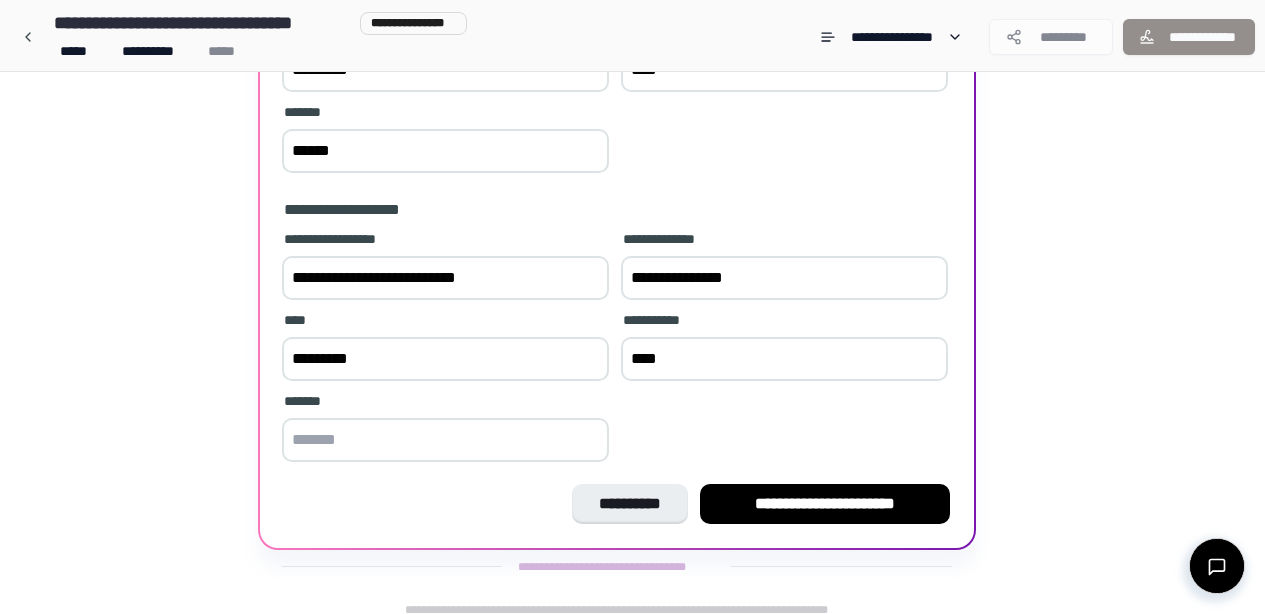 click at bounding box center [445, 440] 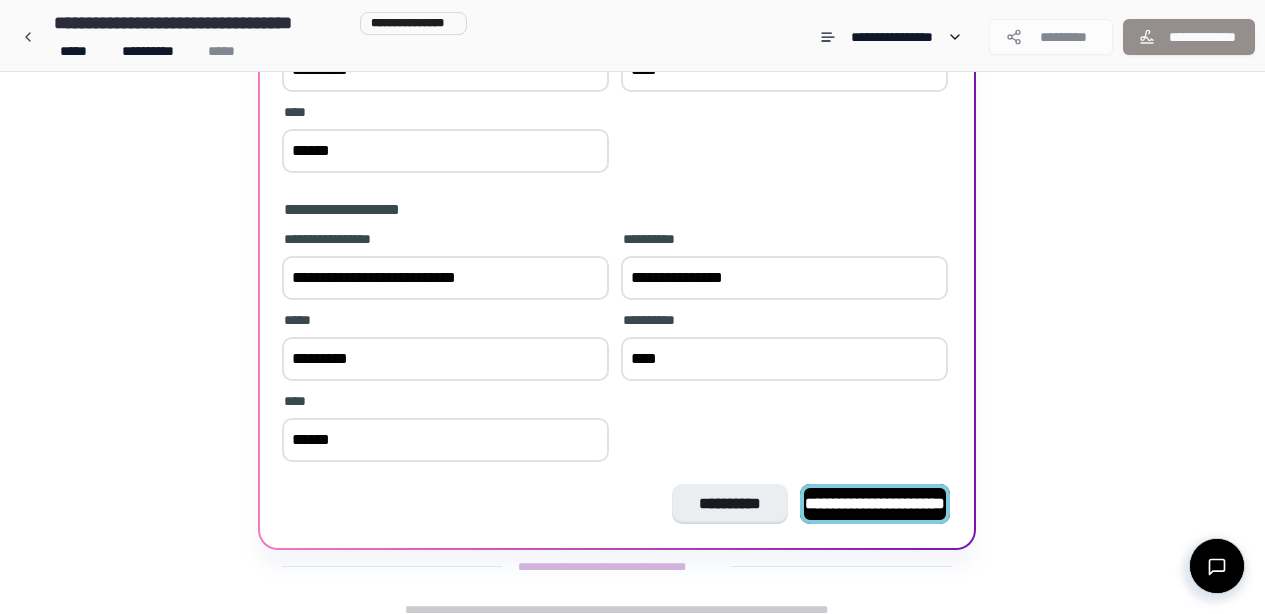 type on "******" 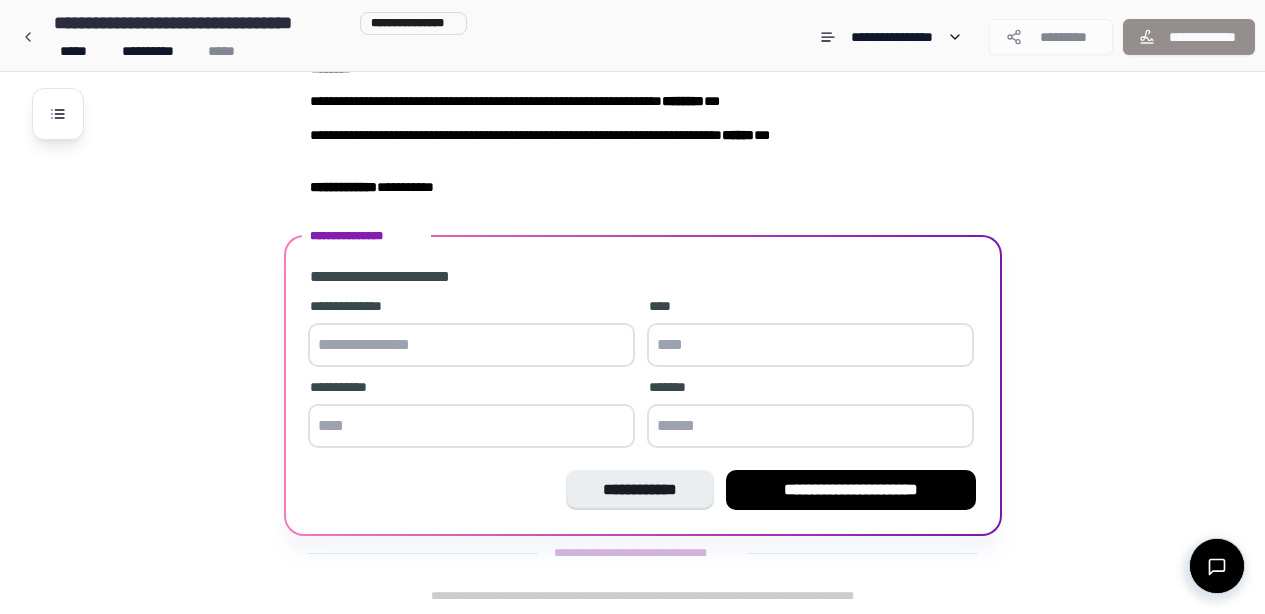 scroll, scrollTop: 75, scrollLeft: 0, axis: vertical 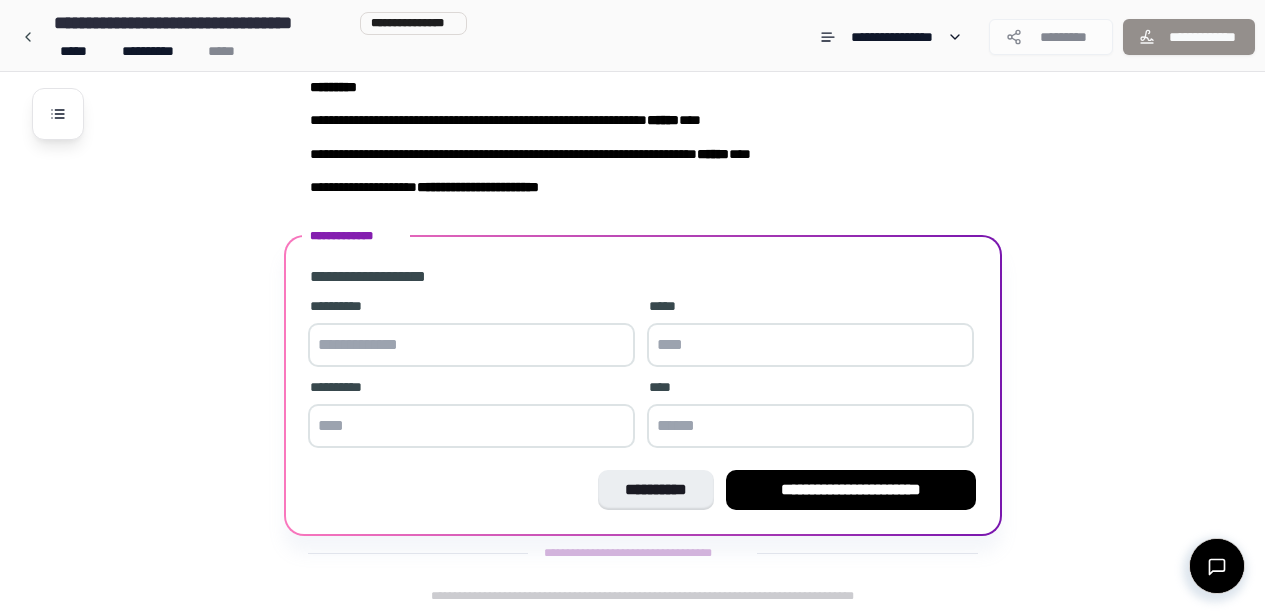 click at bounding box center [471, 345] 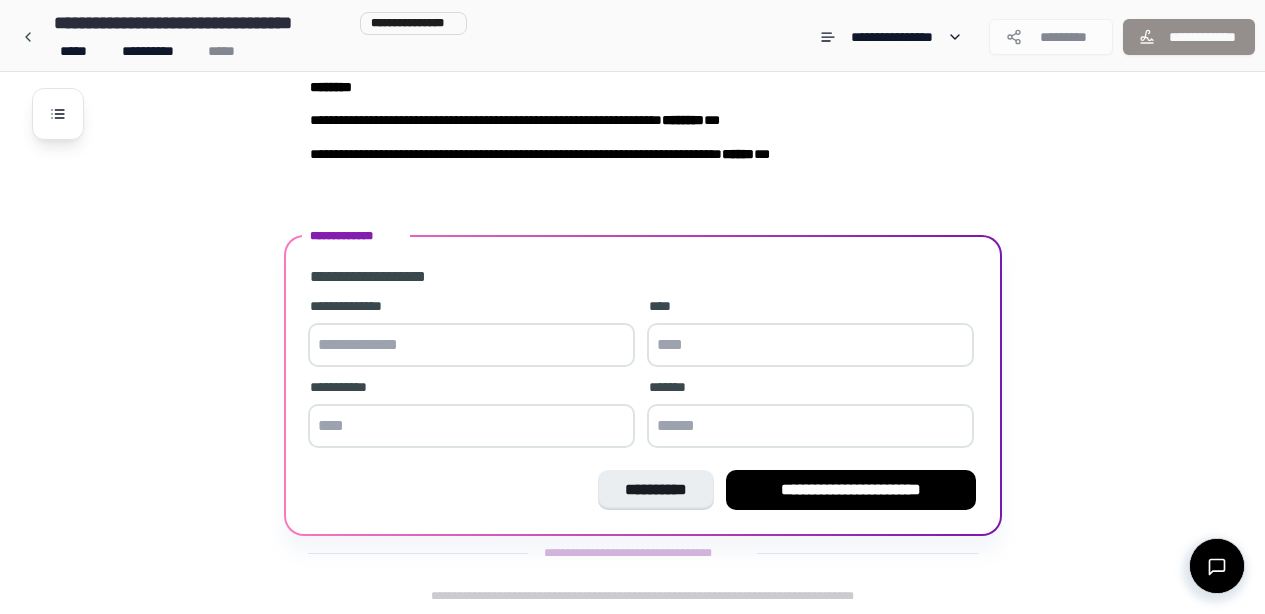 scroll, scrollTop: 75, scrollLeft: 0, axis: vertical 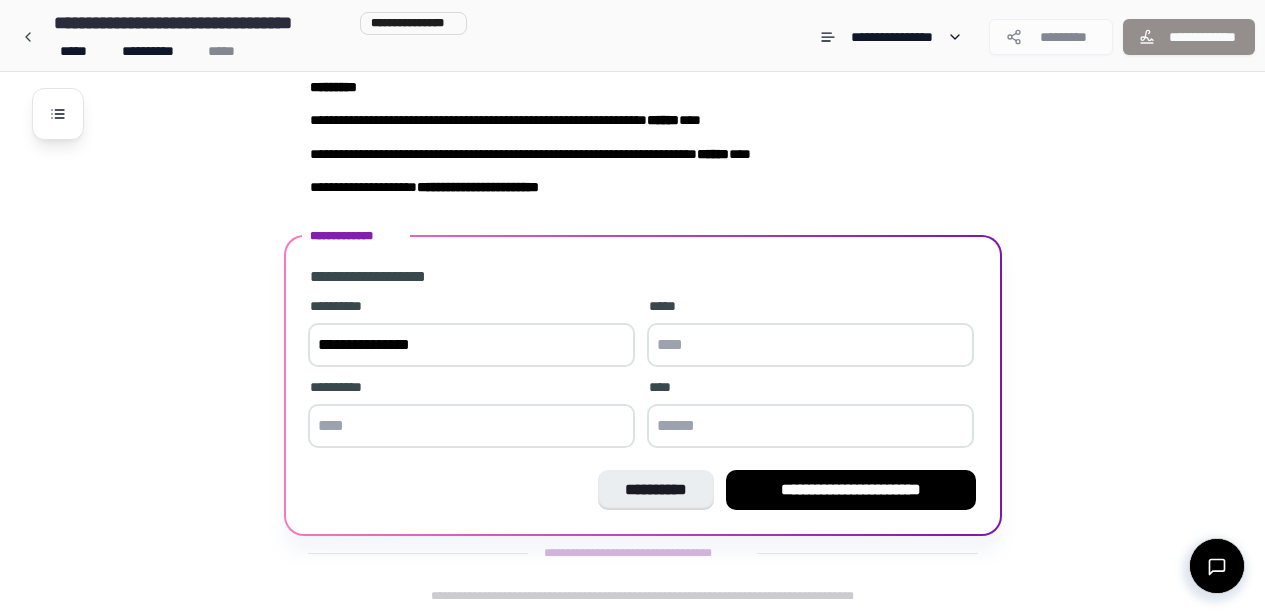 type on "**********" 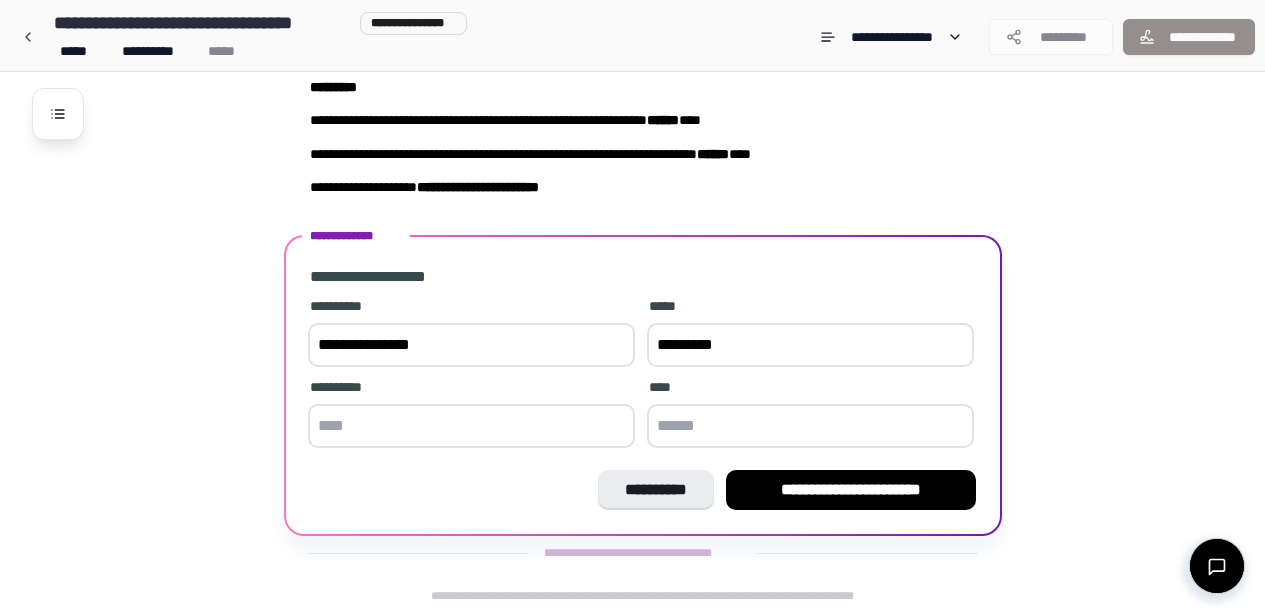 type on "*********" 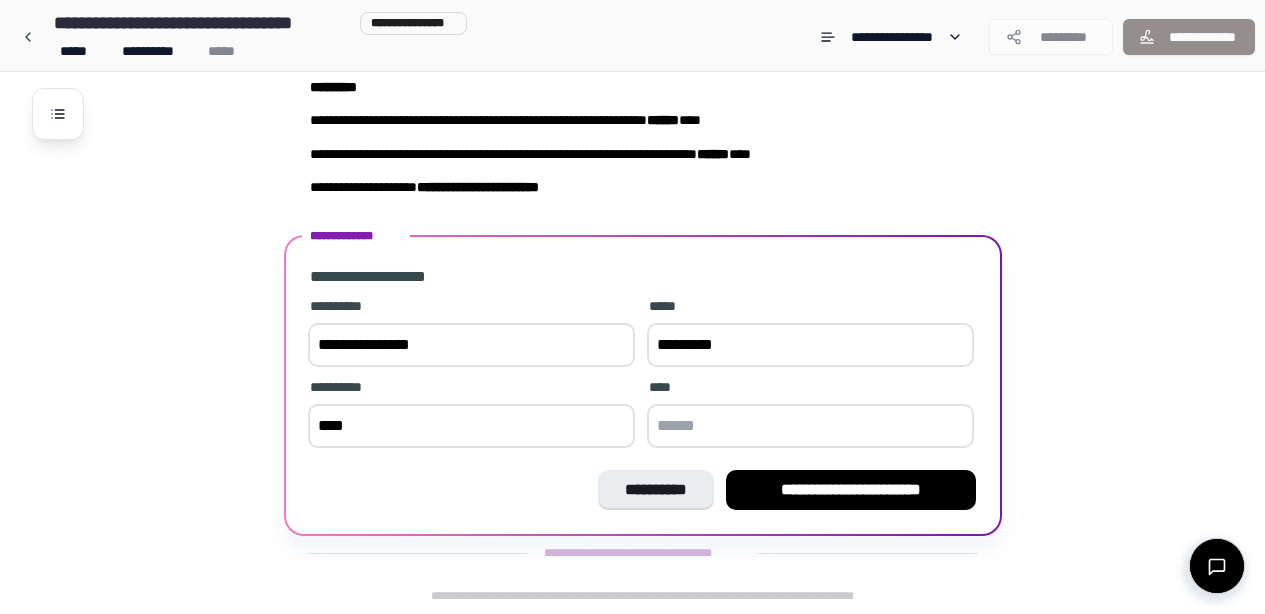 type on "****" 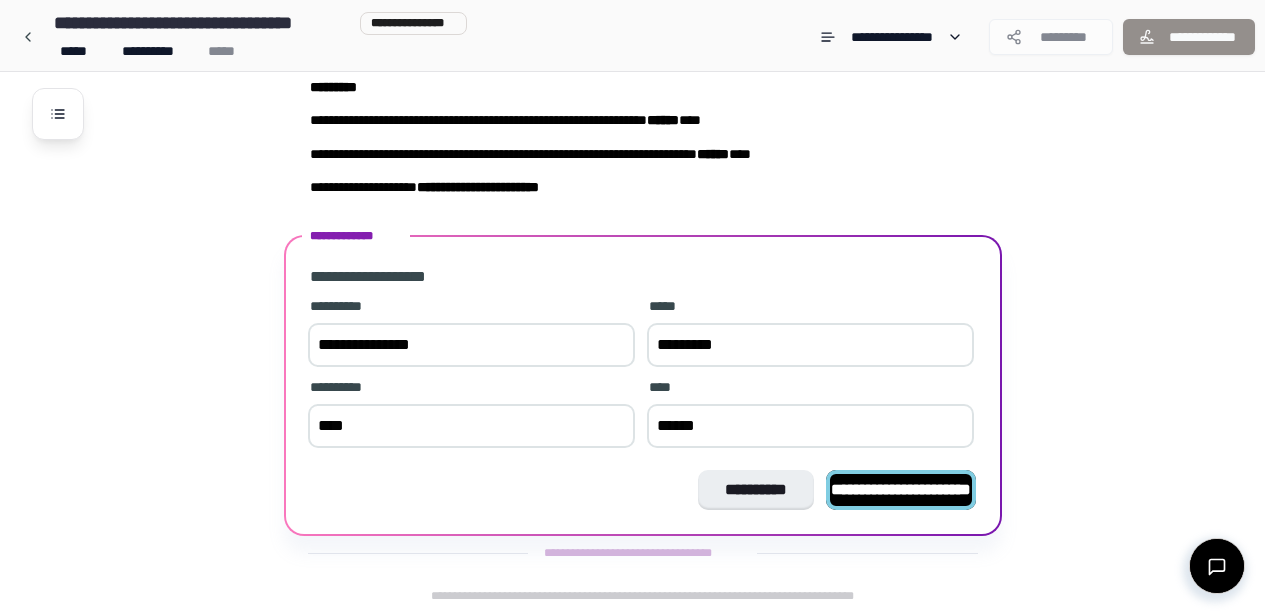 type on "******" 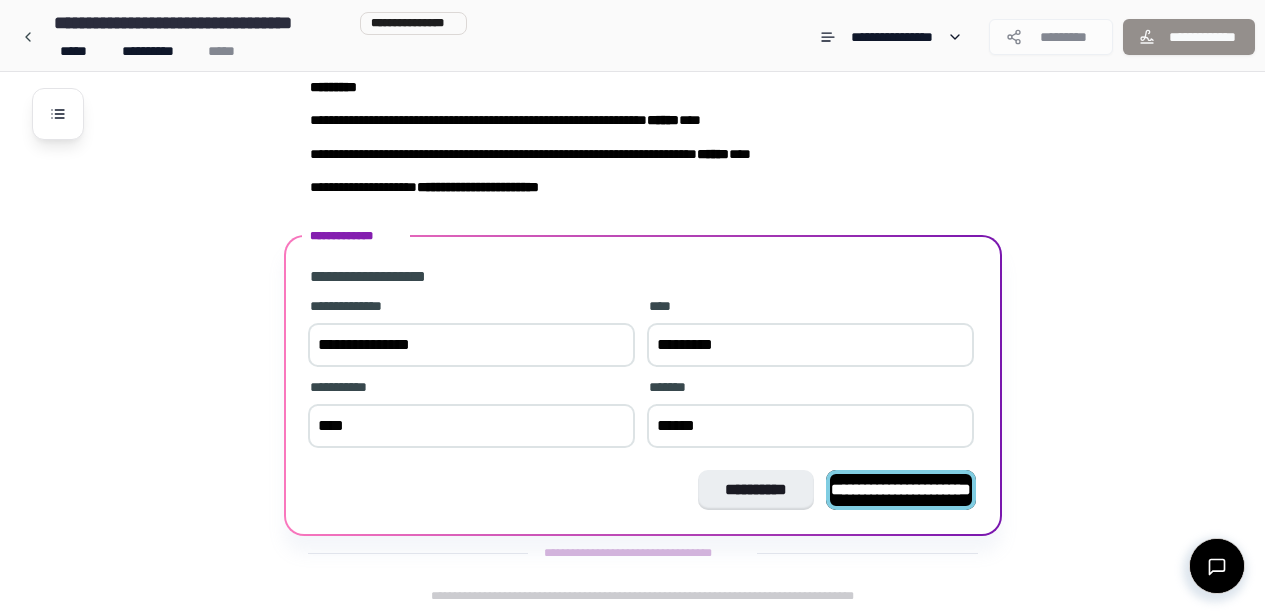click on "**********" at bounding box center (901, 489) 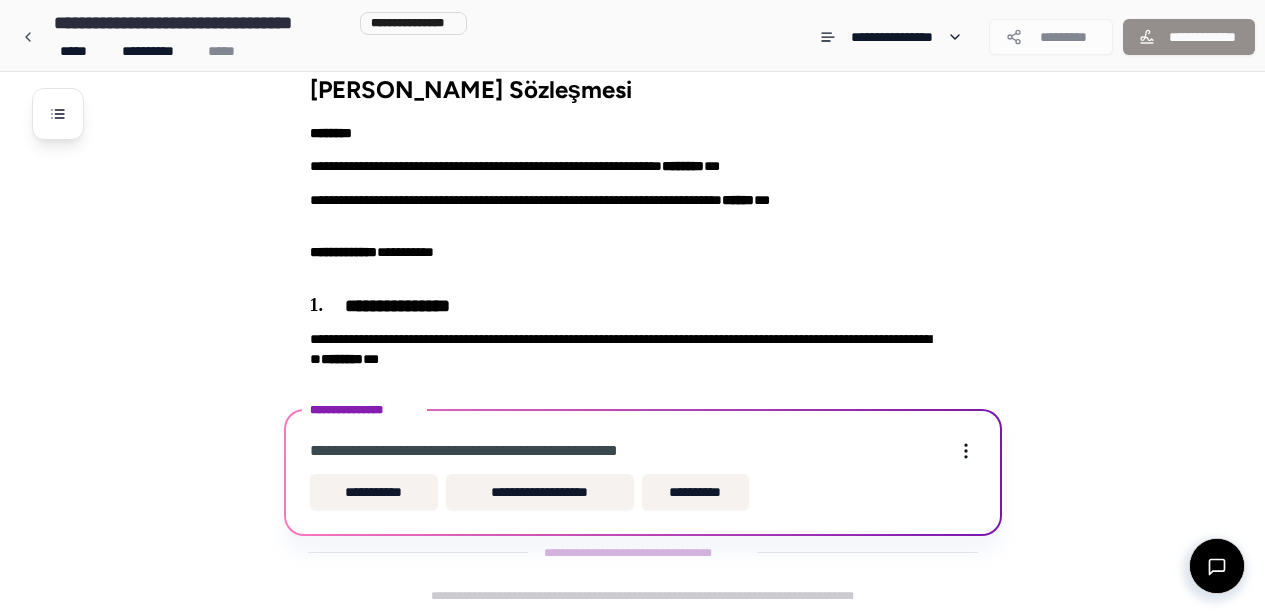 scroll, scrollTop: 9, scrollLeft: 0, axis: vertical 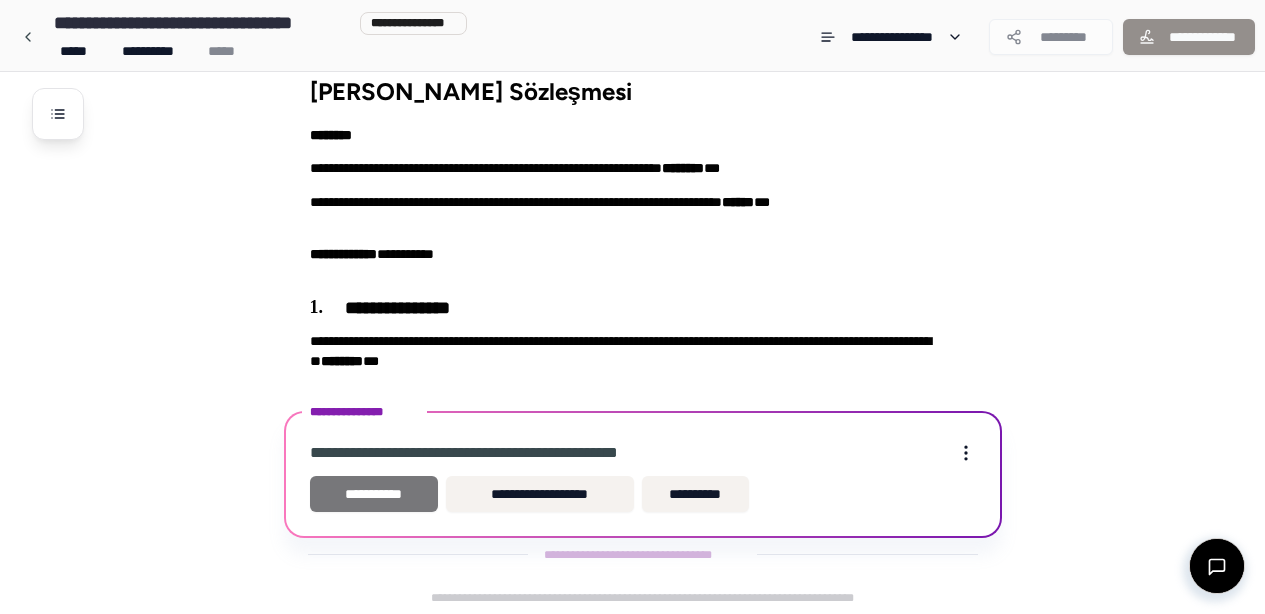 click on "**********" at bounding box center [373, 494] 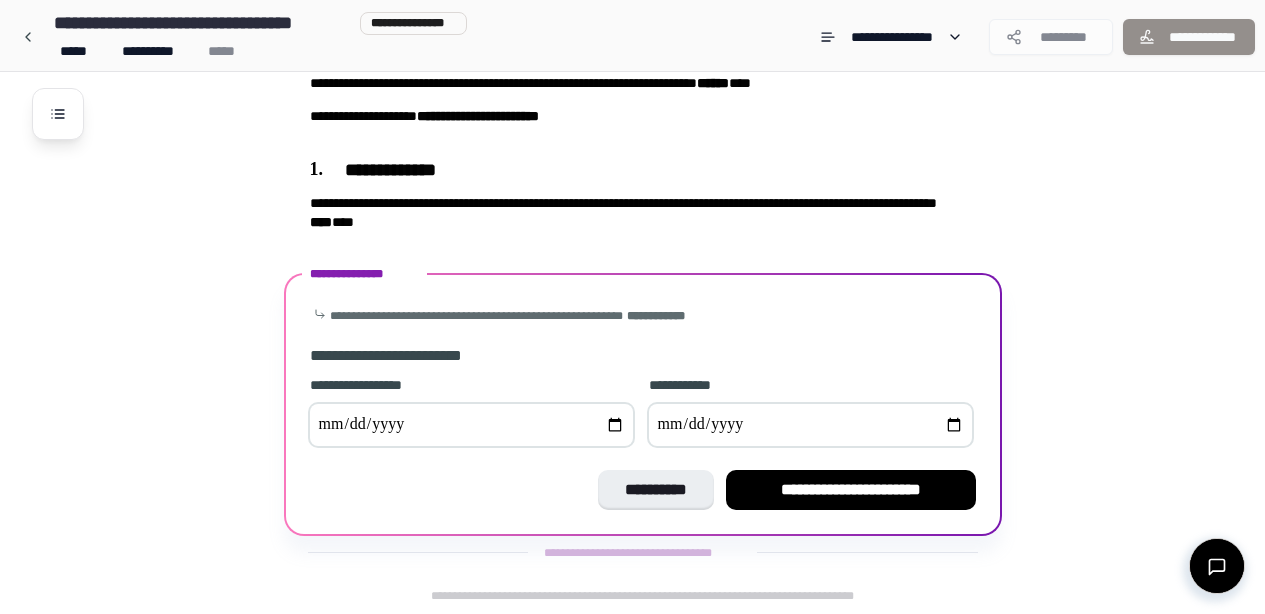 scroll, scrollTop: 146, scrollLeft: 0, axis: vertical 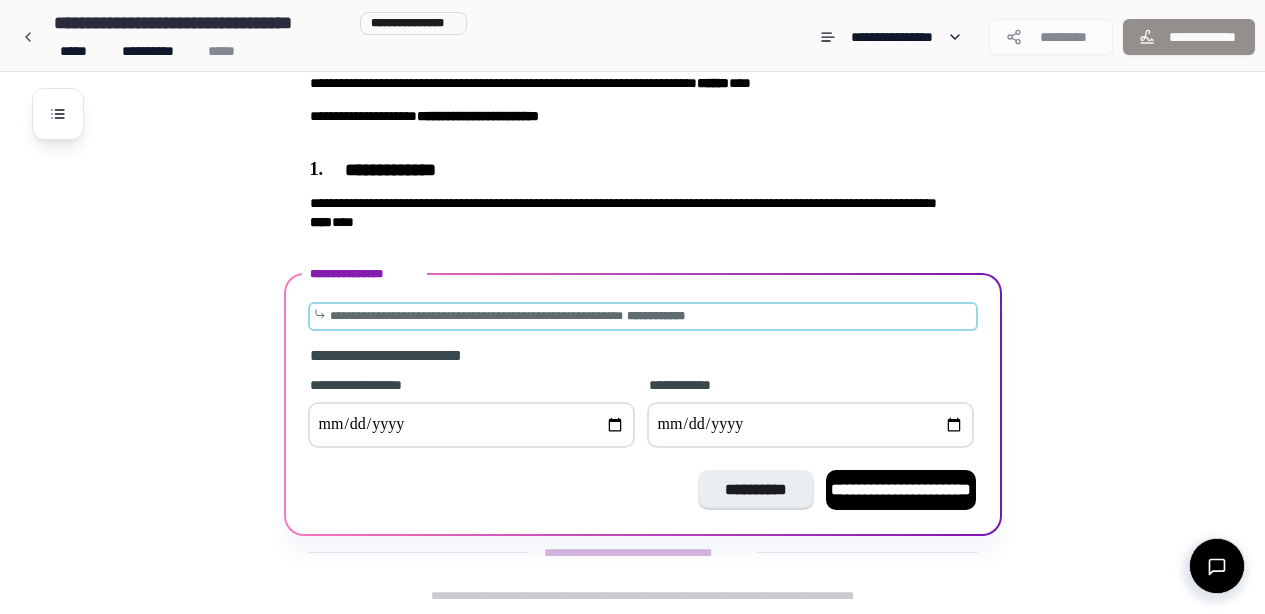 type on "**********" 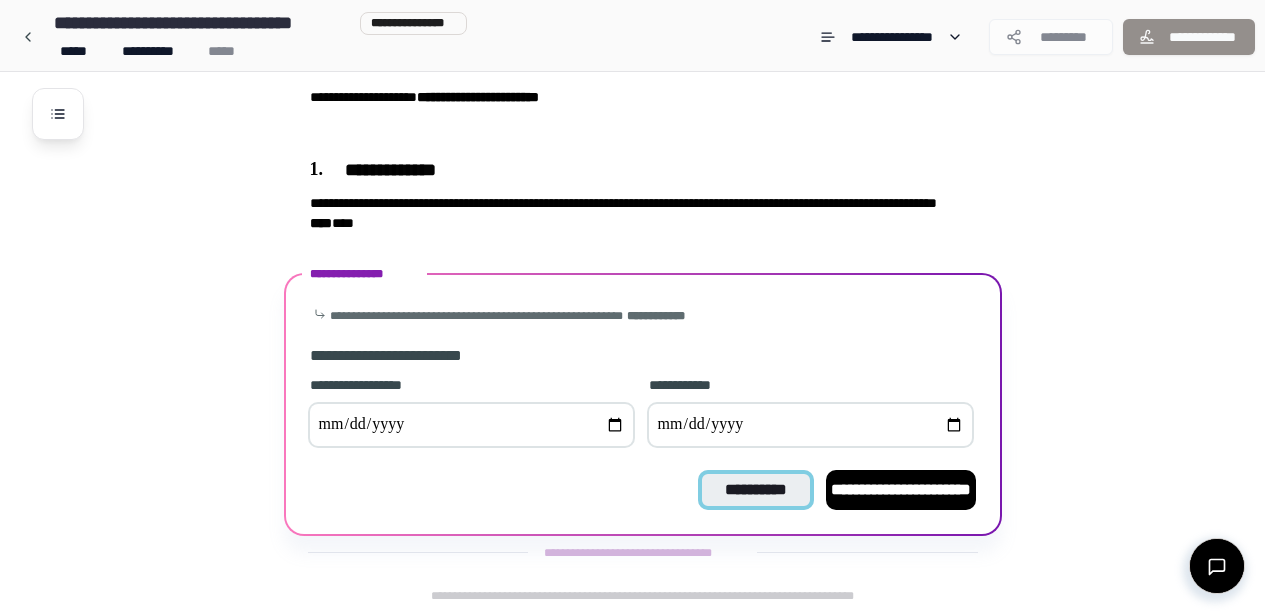 scroll, scrollTop: 146, scrollLeft: 0, axis: vertical 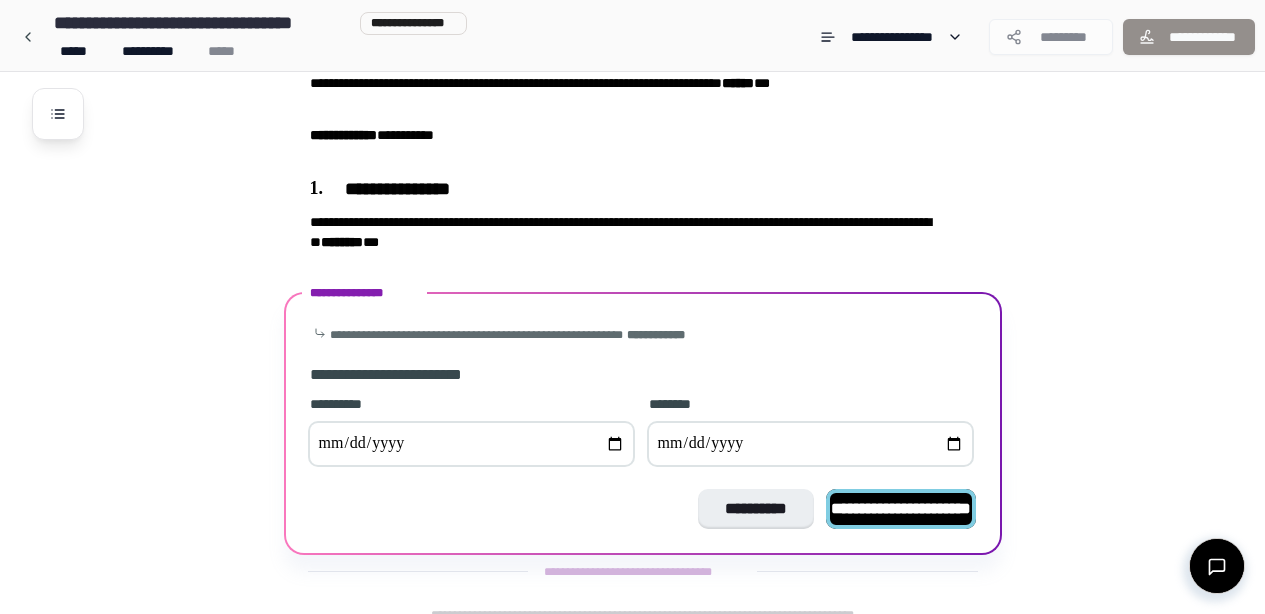 click on "**********" at bounding box center [901, 508] 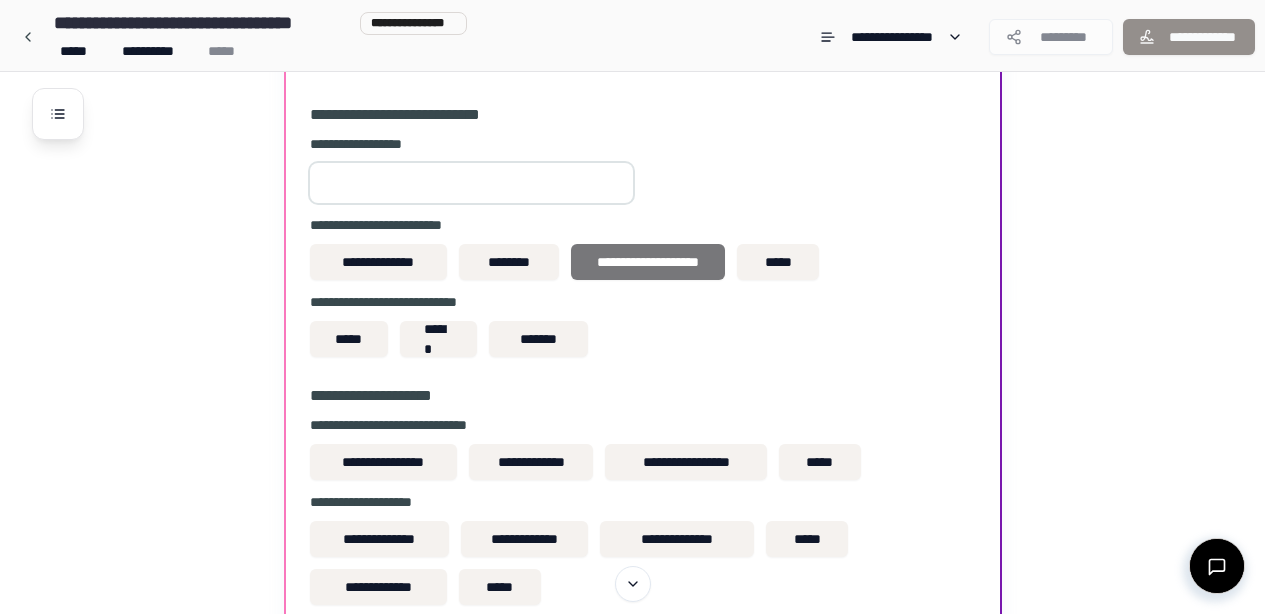 scroll, scrollTop: 578, scrollLeft: 0, axis: vertical 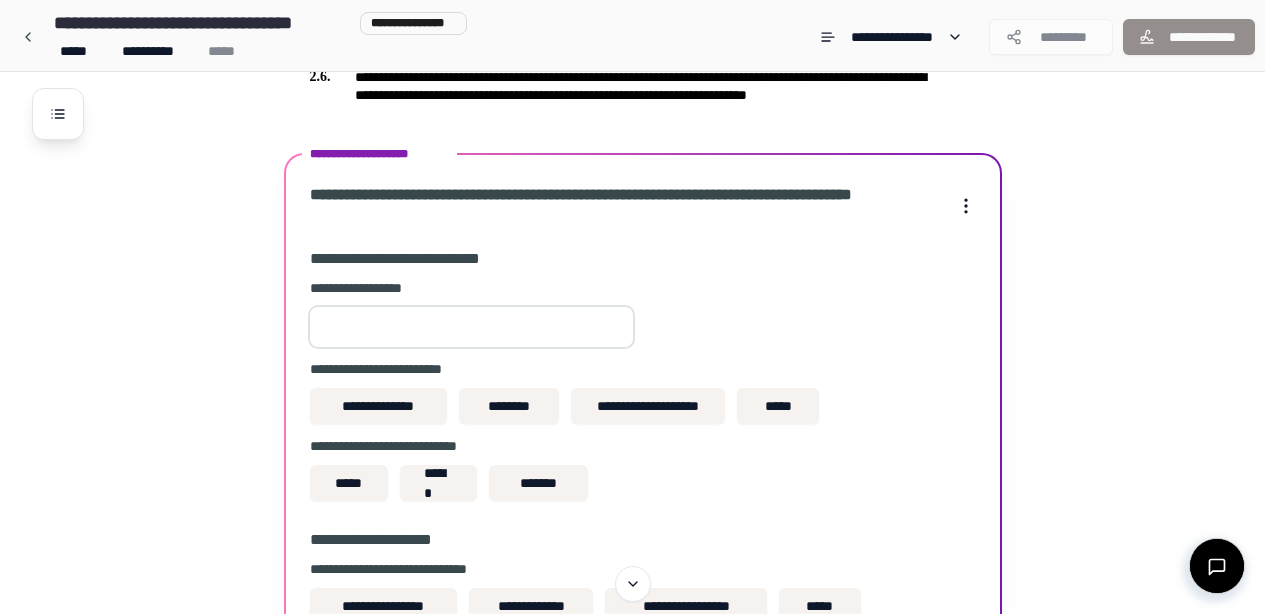 click at bounding box center [471, 327] 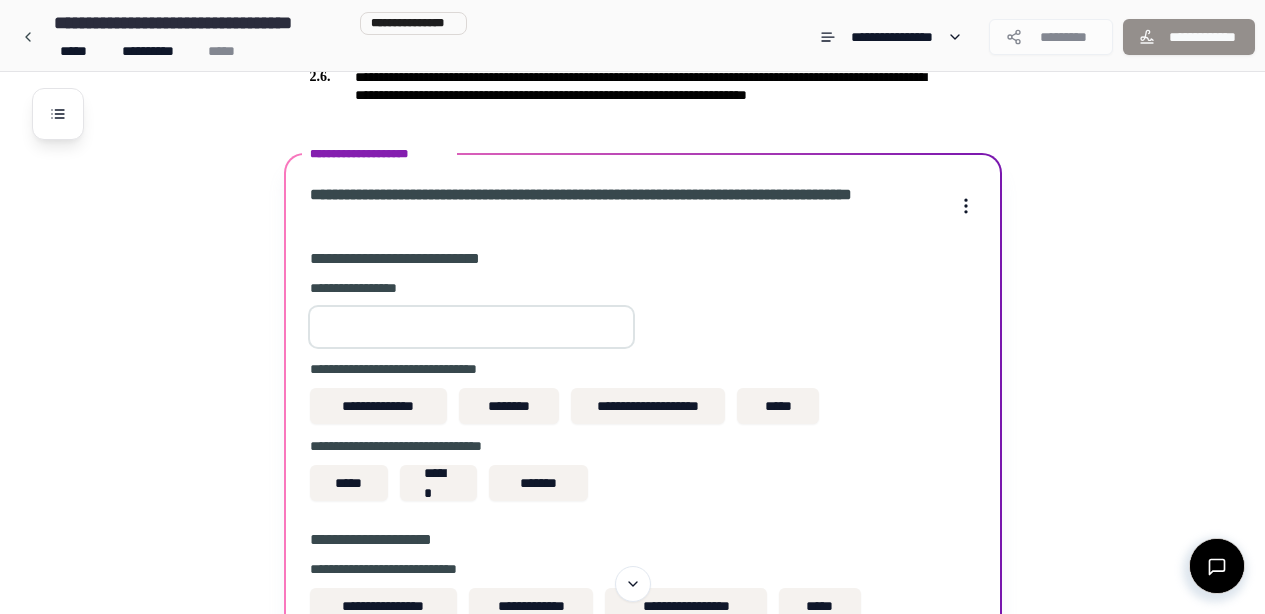 click on "*" at bounding box center [471, 327] 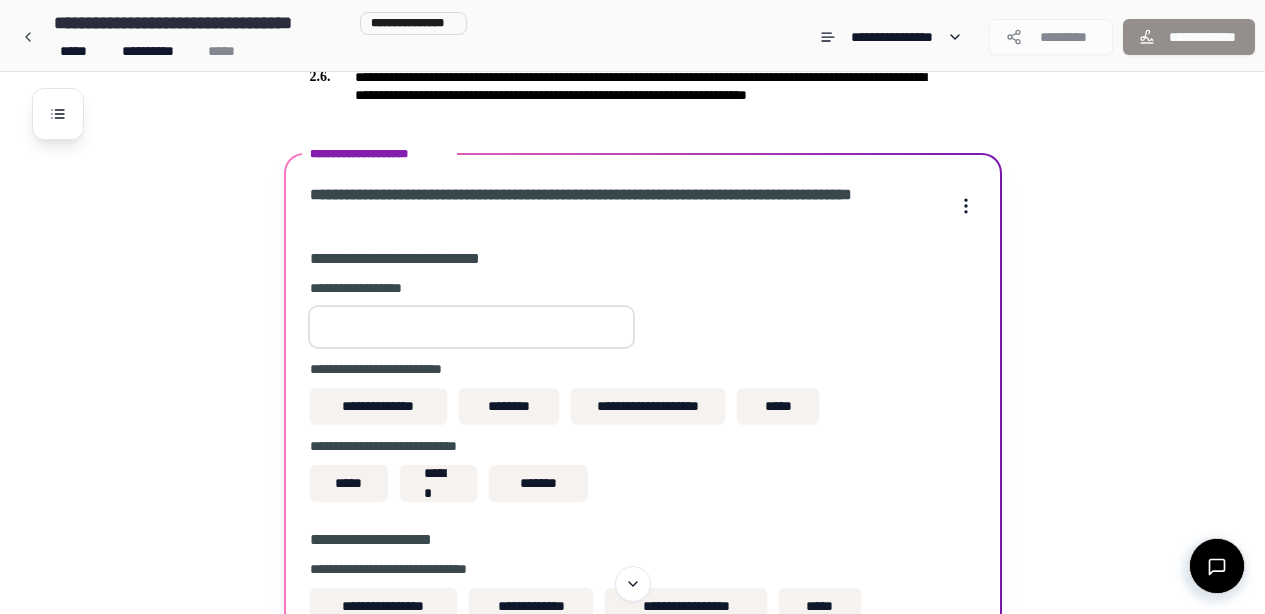 click on "*" at bounding box center (471, 327) 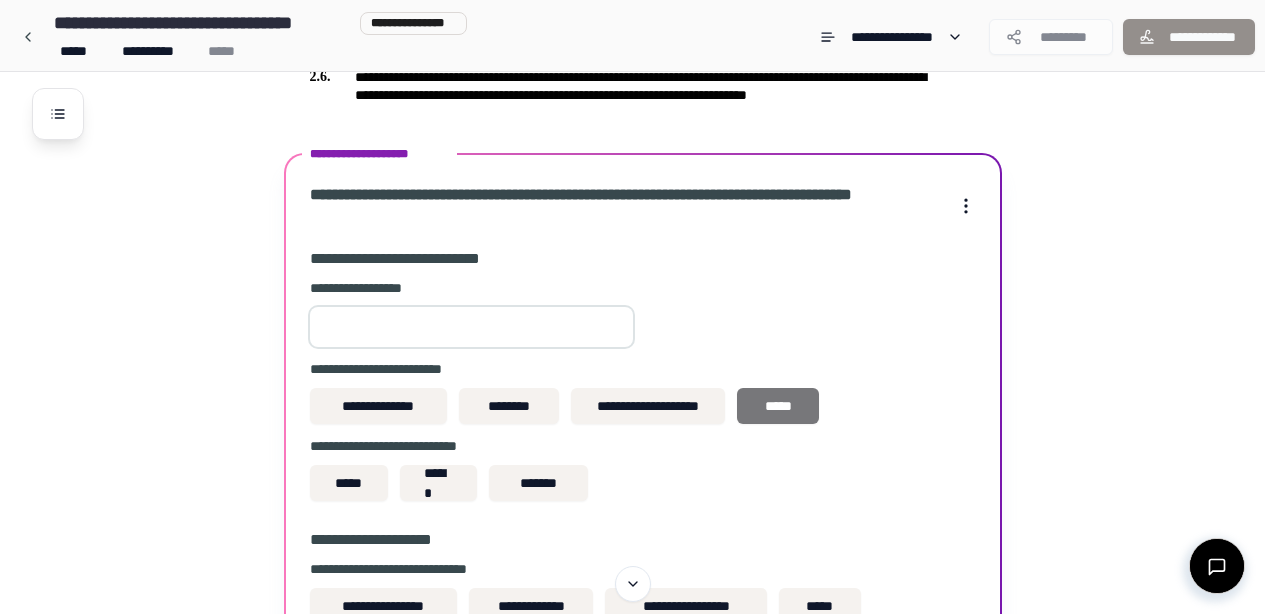 click on "*****" at bounding box center [778, 406] 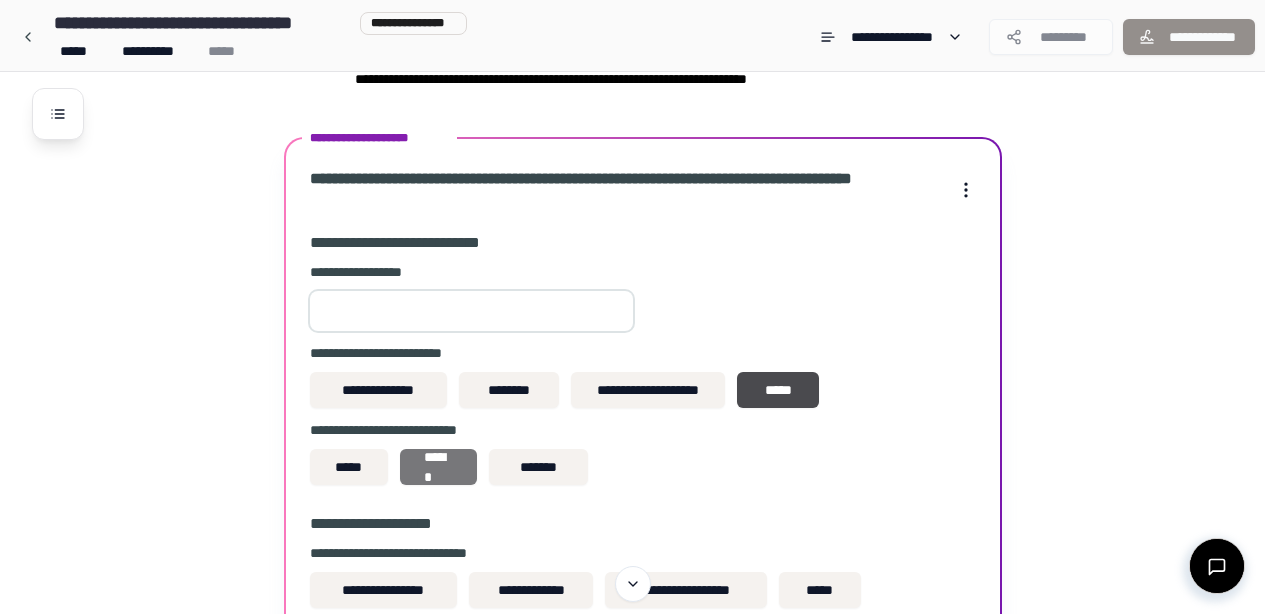 scroll, scrollTop: 599, scrollLeft: 0, axis: vertical 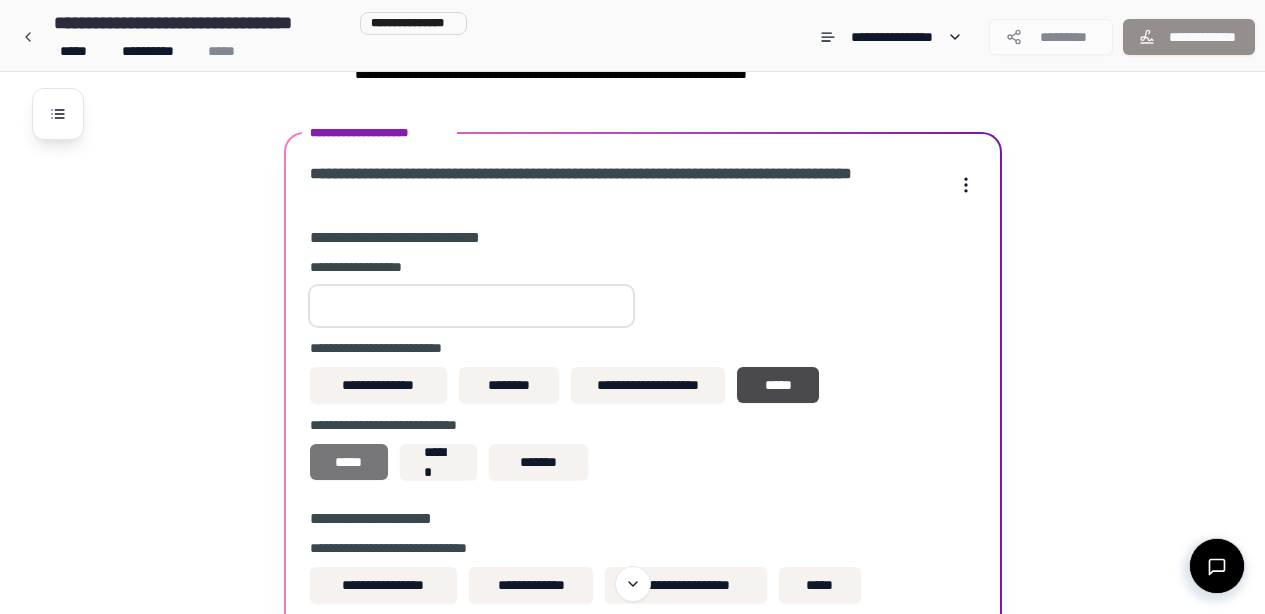 click on "*****" at bounding box center (348, 462) 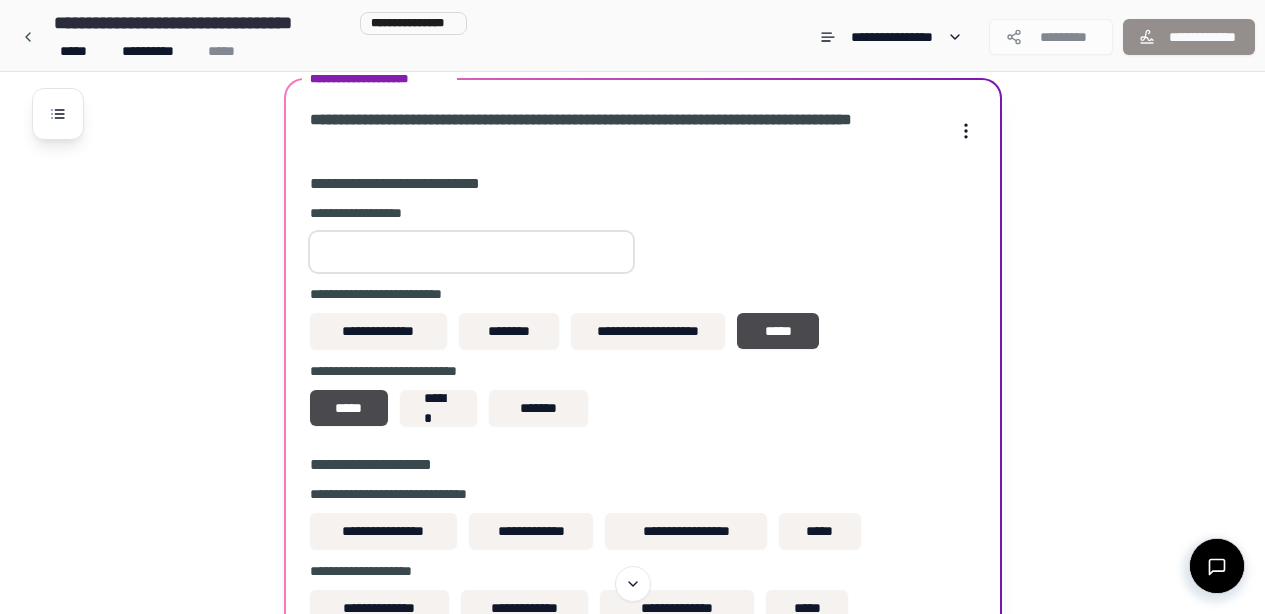 scroll, scrollTop: 715, scrollLeft: 0, axis: vertical 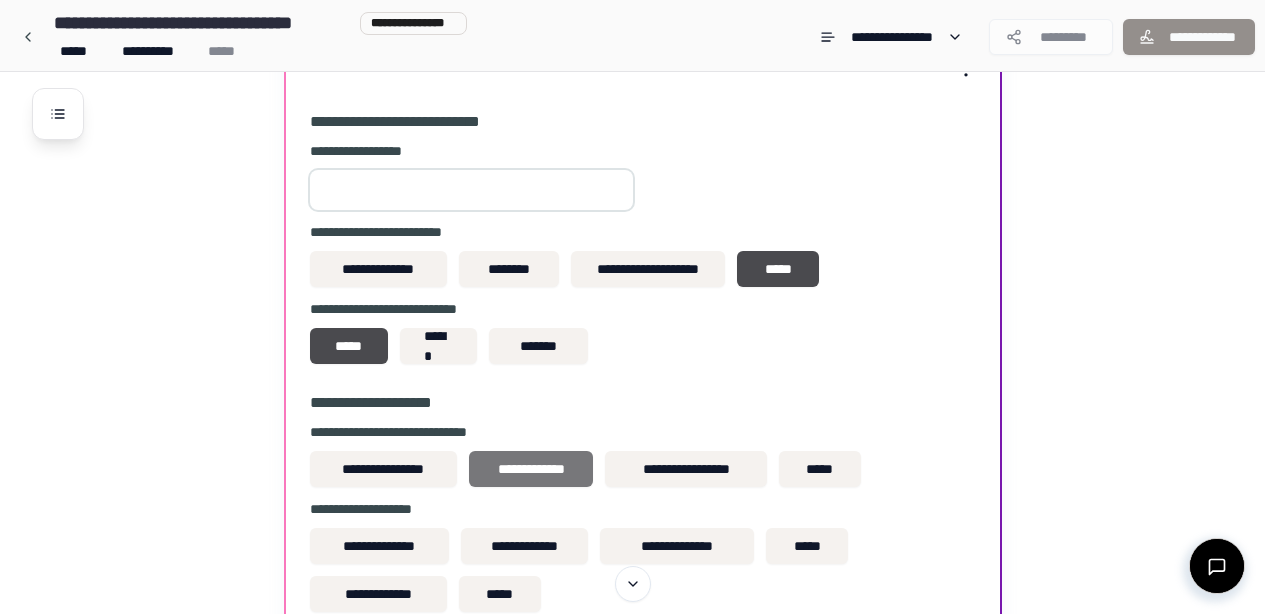 click on "**********" at bounding box center [531, 469] 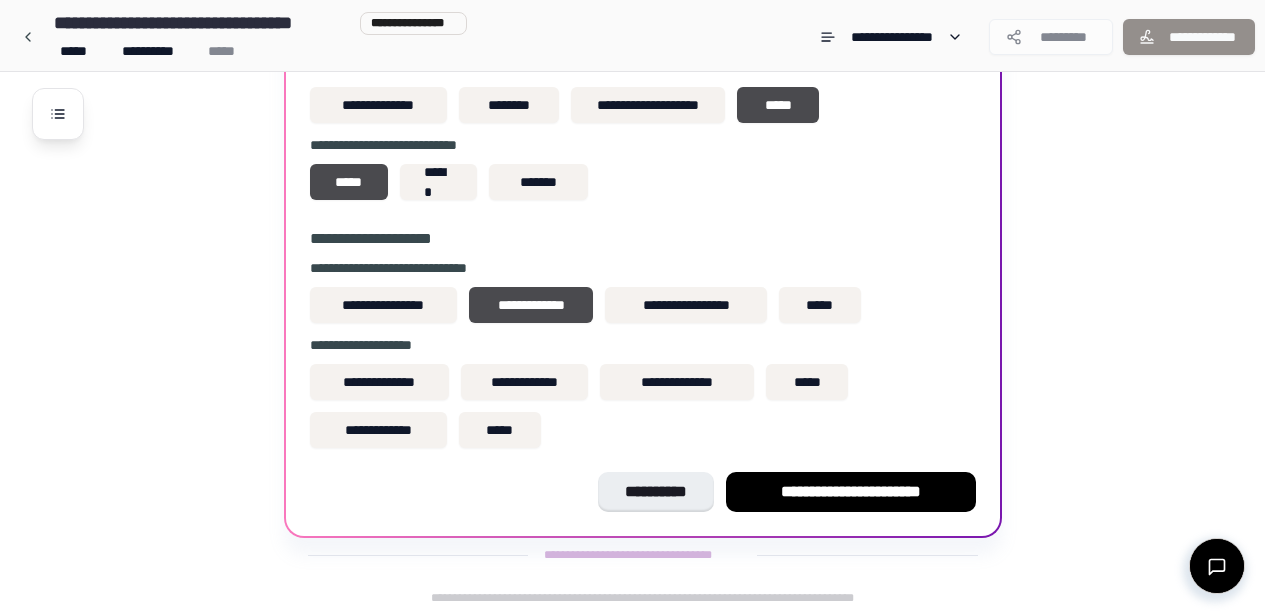 scroll, scrollTop: 881, scrollLeft: 0, axis: vertical 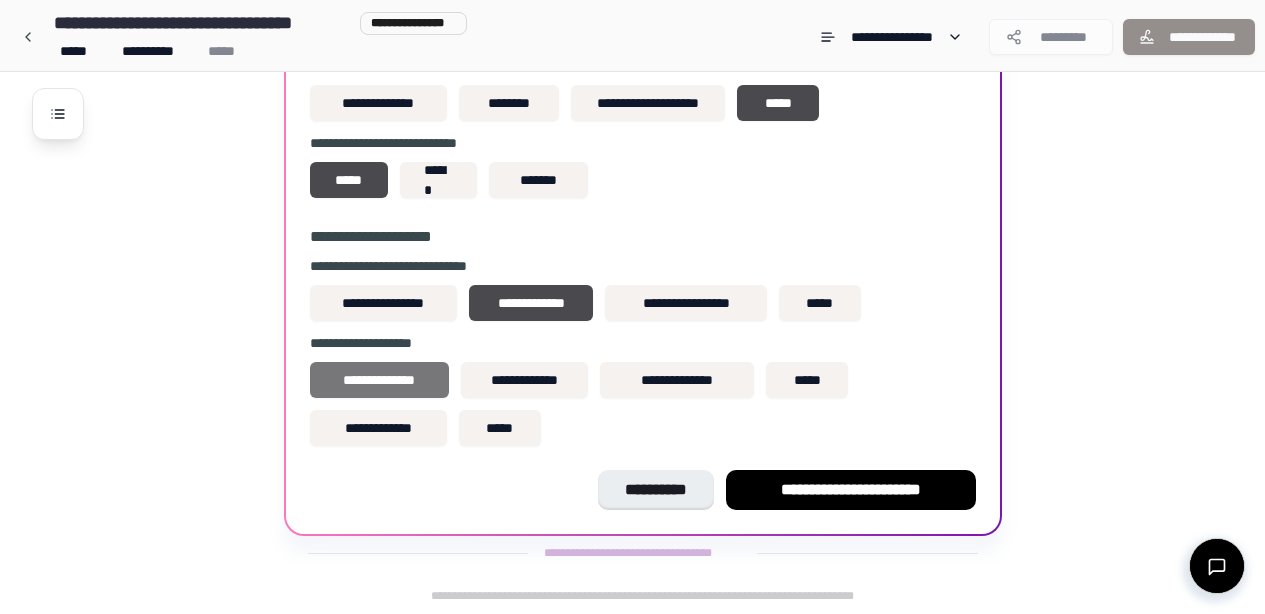 click on "**********" at bounding box center [379, 380] 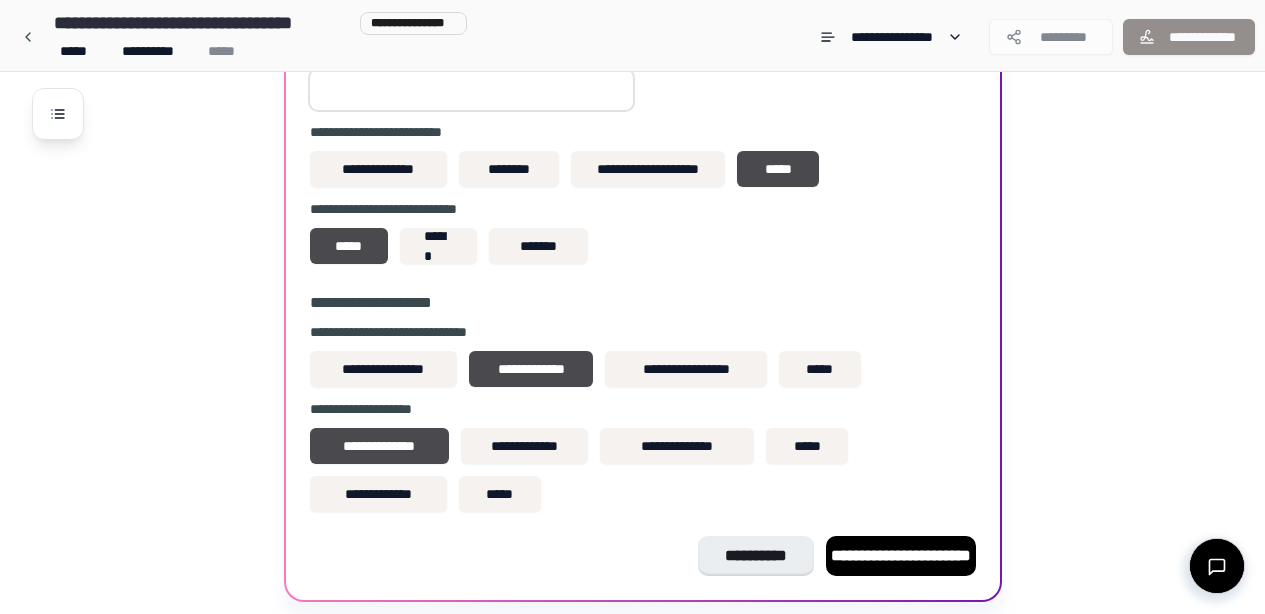 scroll, scrollTop: 705, scrollLeft: 0, axis: vertical 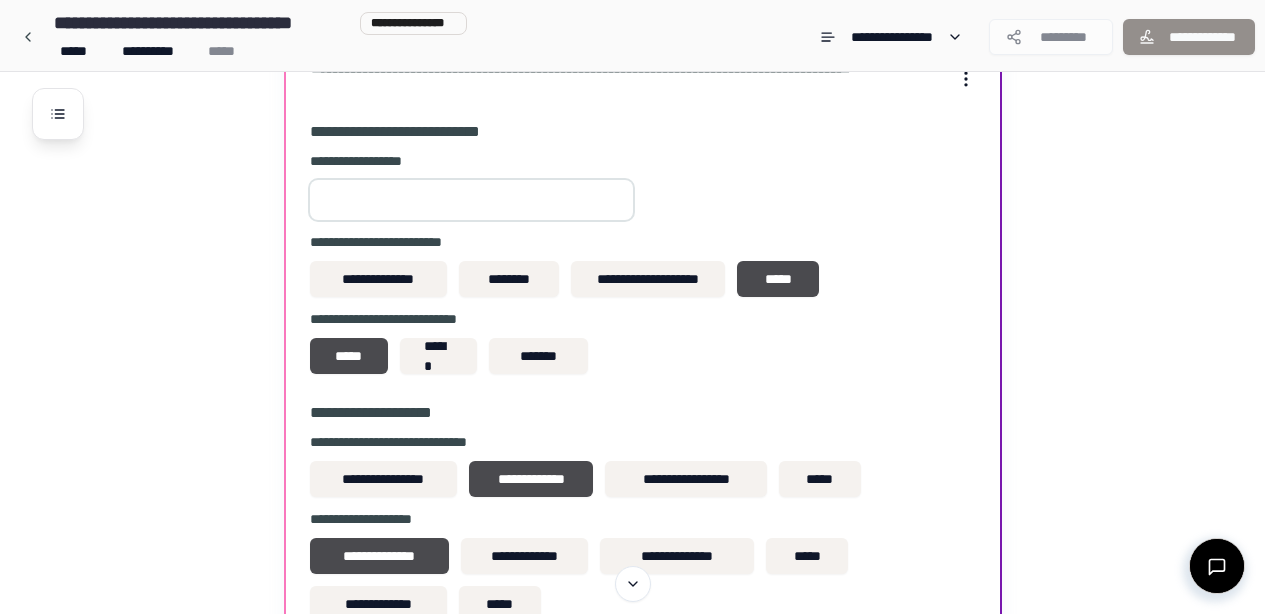 click on "*" at bounding box center (471, 200) 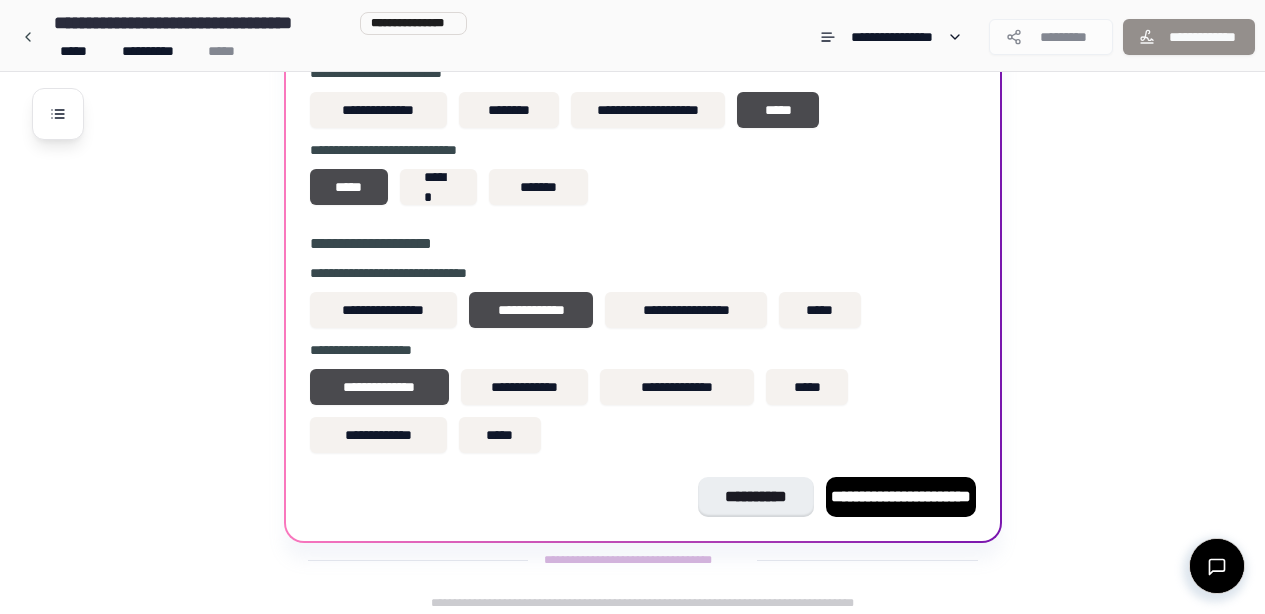 scroll, scrollTop: 881, scrollLeft: 0, axis: vertical 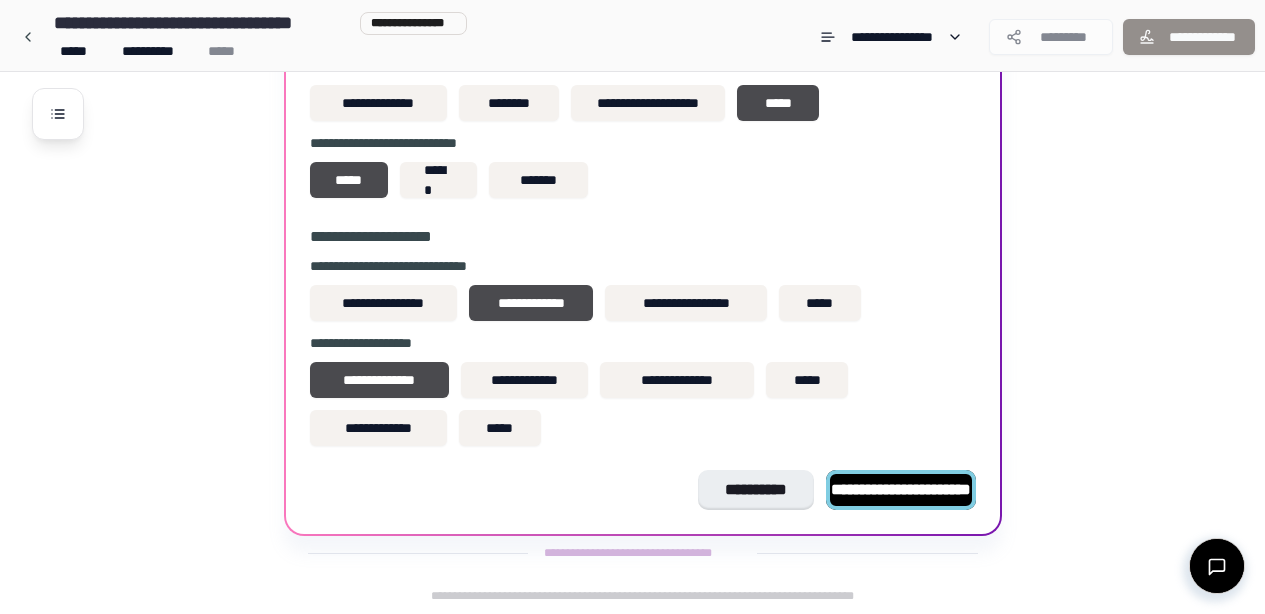 type on "**" 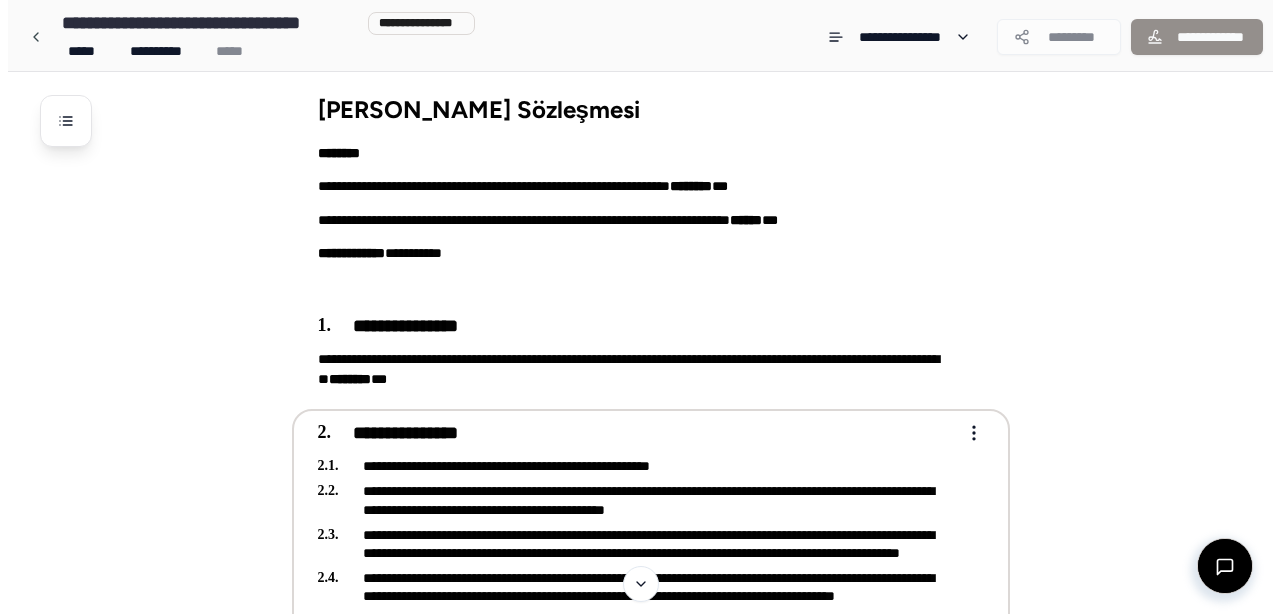 scroll, scrollTop: 0, scrollLeft: 0, axis: both 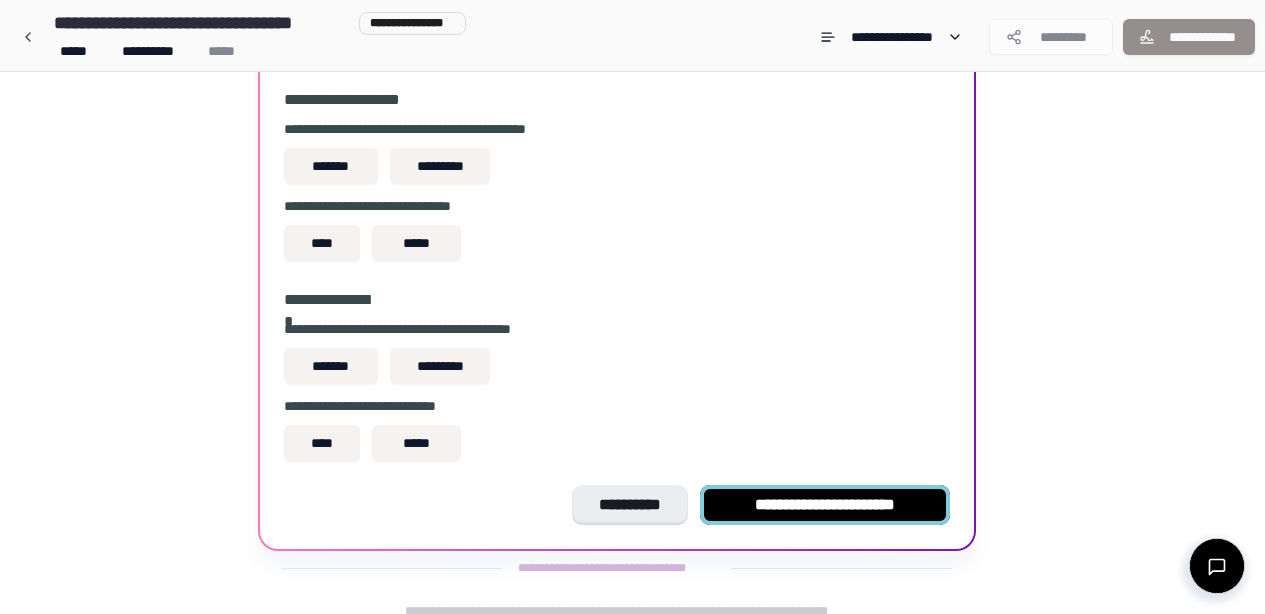 click on "**********" at bounding box center (825, 504) 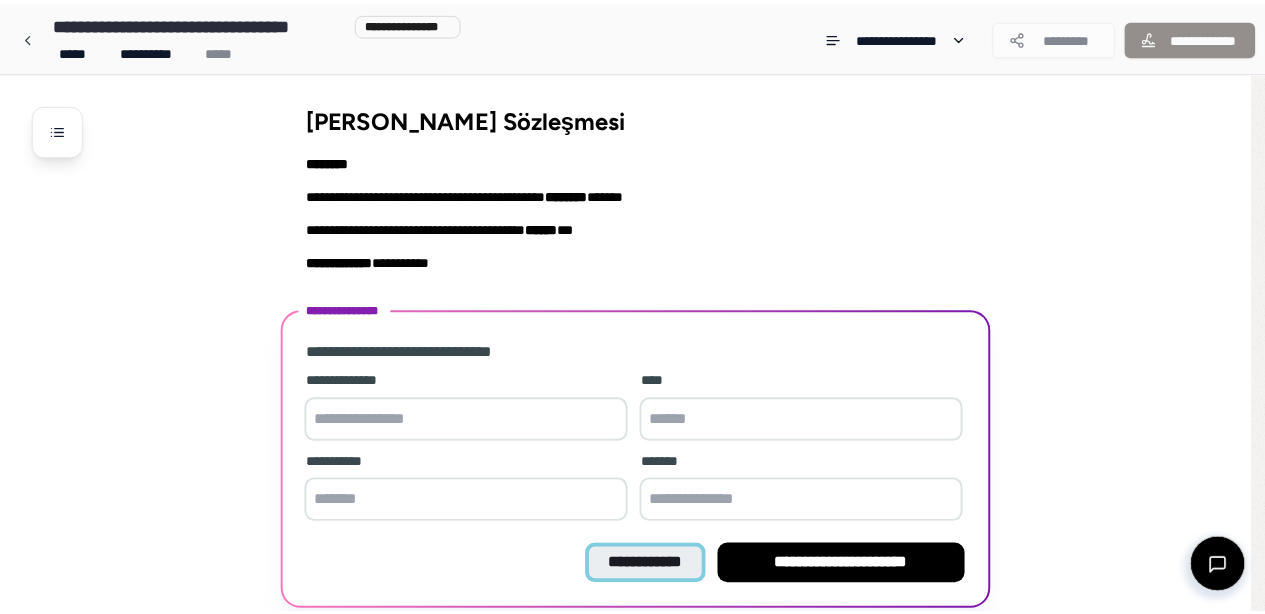 scroll, scrollTop: 75, scrollLeft: 0, axis: vertical 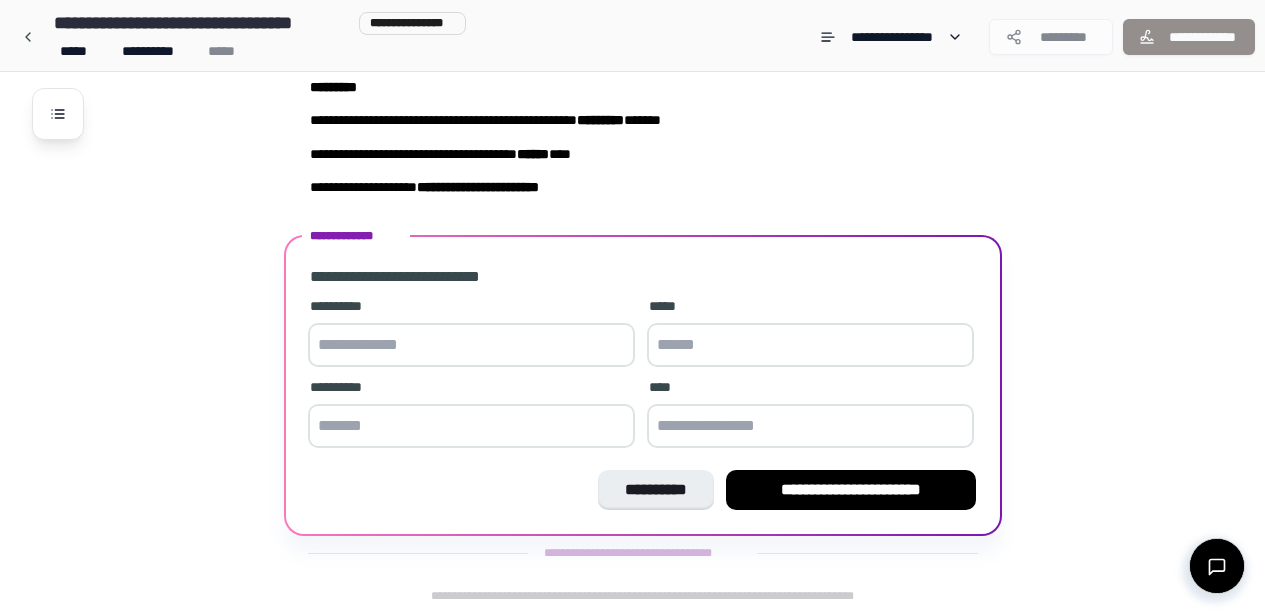 click at bounding box center (471, 345) 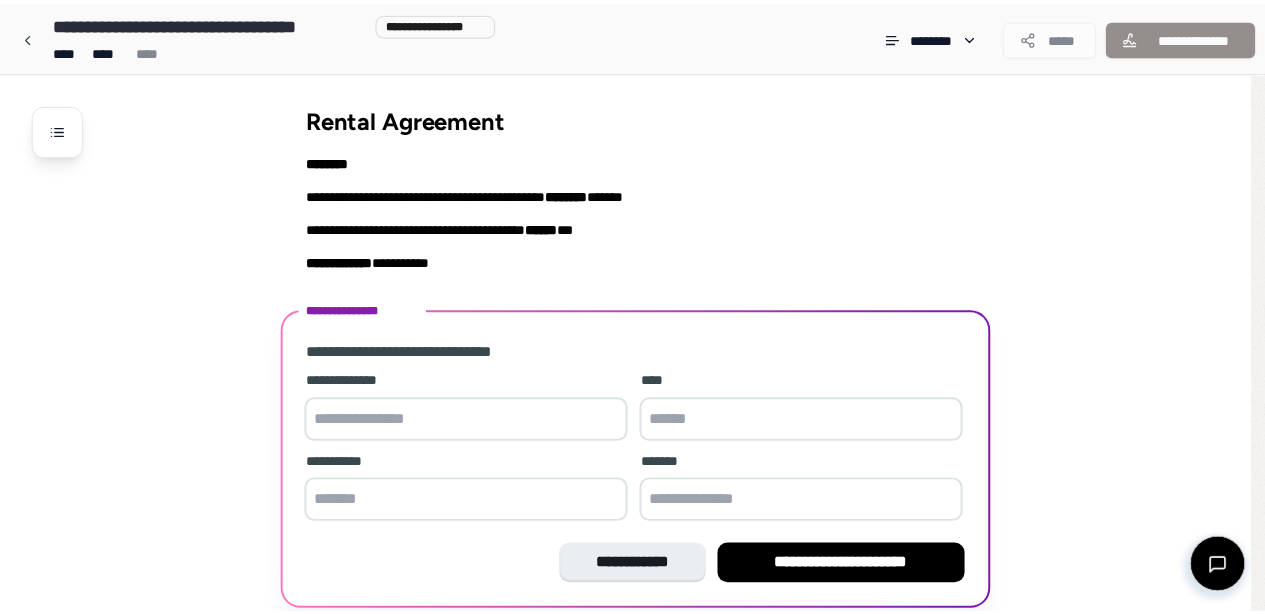 scroll, scrollTop: 75, scrollLeft: 0, axis: vertical 